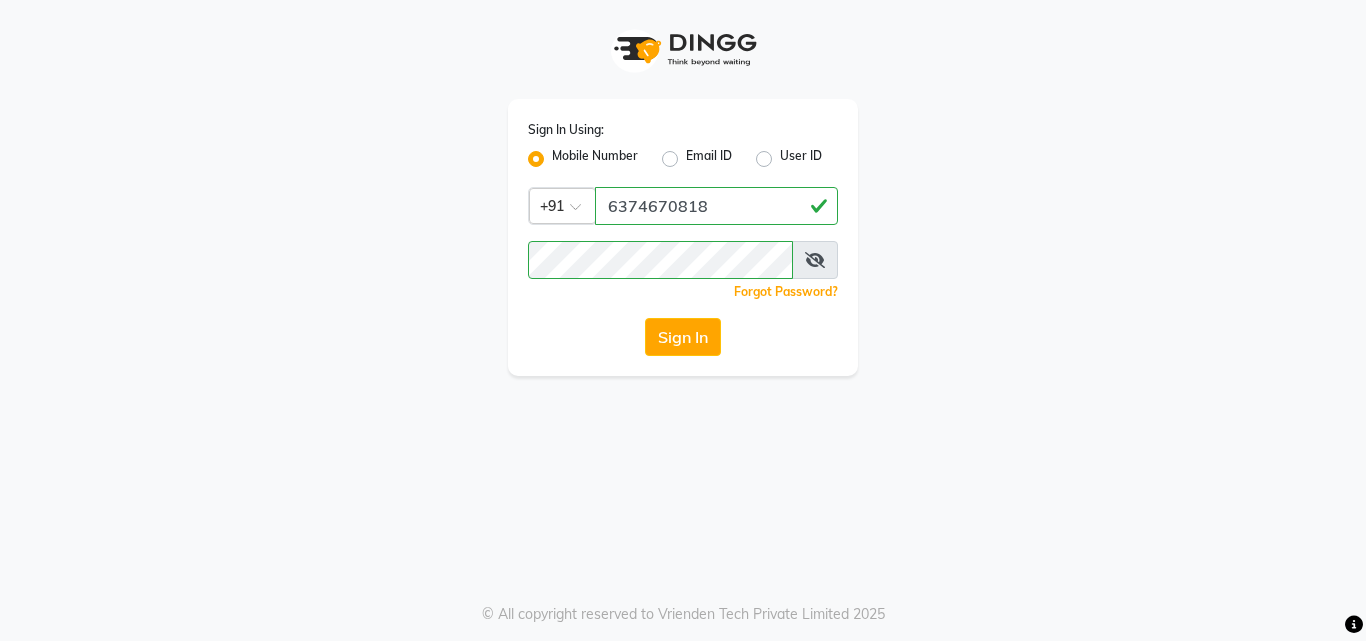 scroll, scrollTop: 0, scrollLeft: 0, axis: both 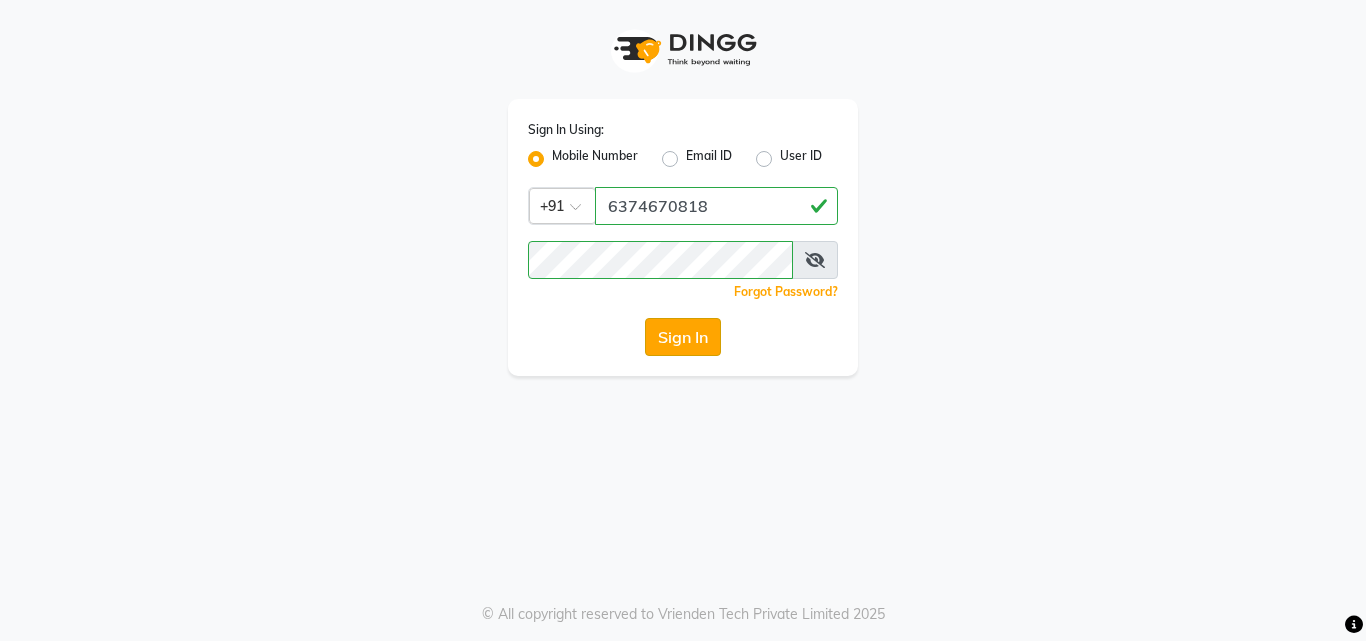 click on "Sign In" 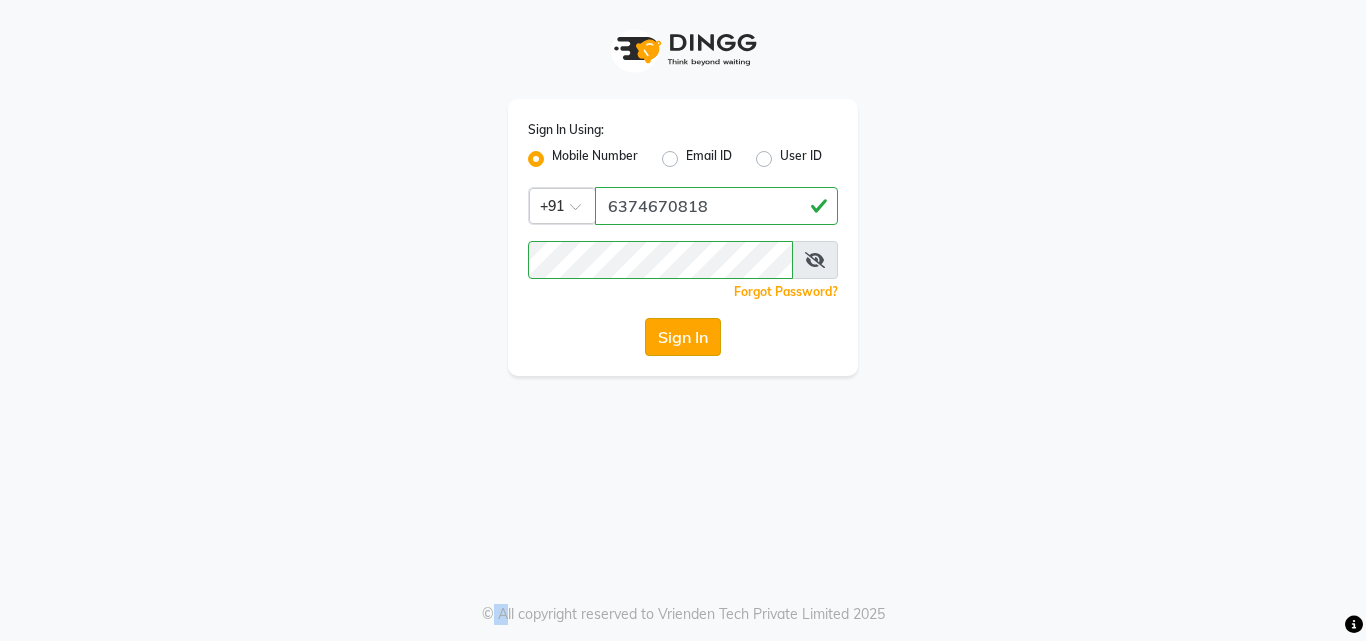 click on "Sign In" 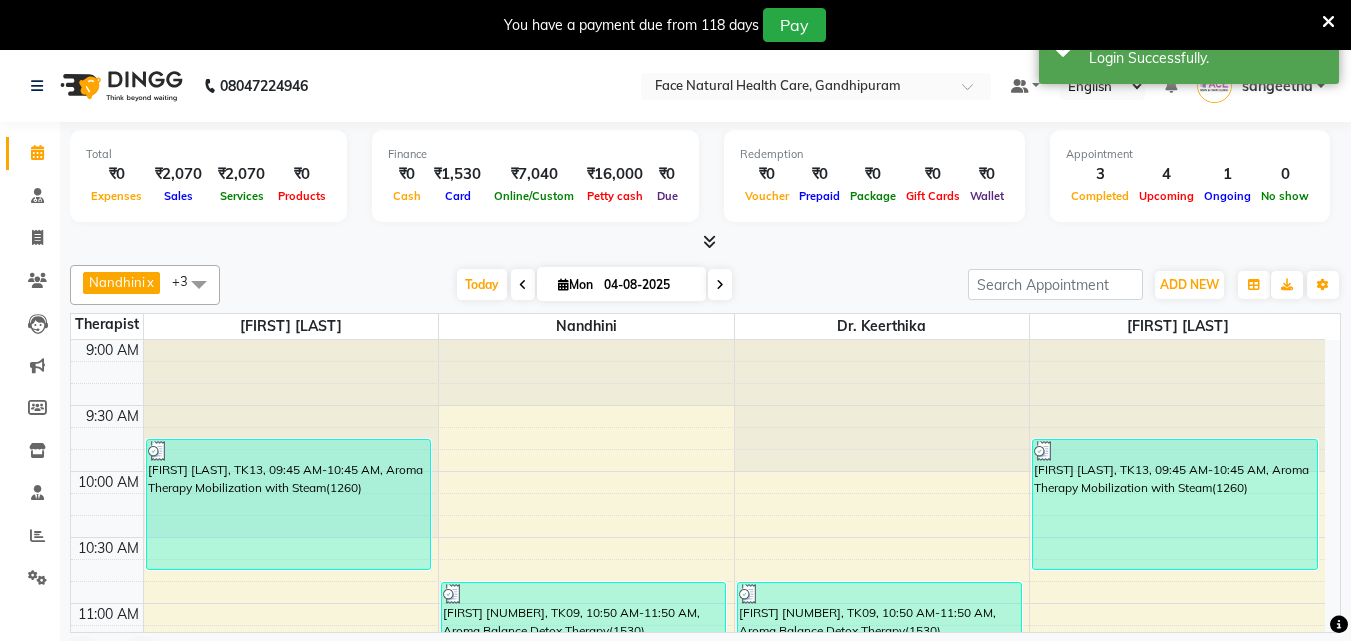 scroll, scrollTop: 0, scrollLeft: 0, axis: both 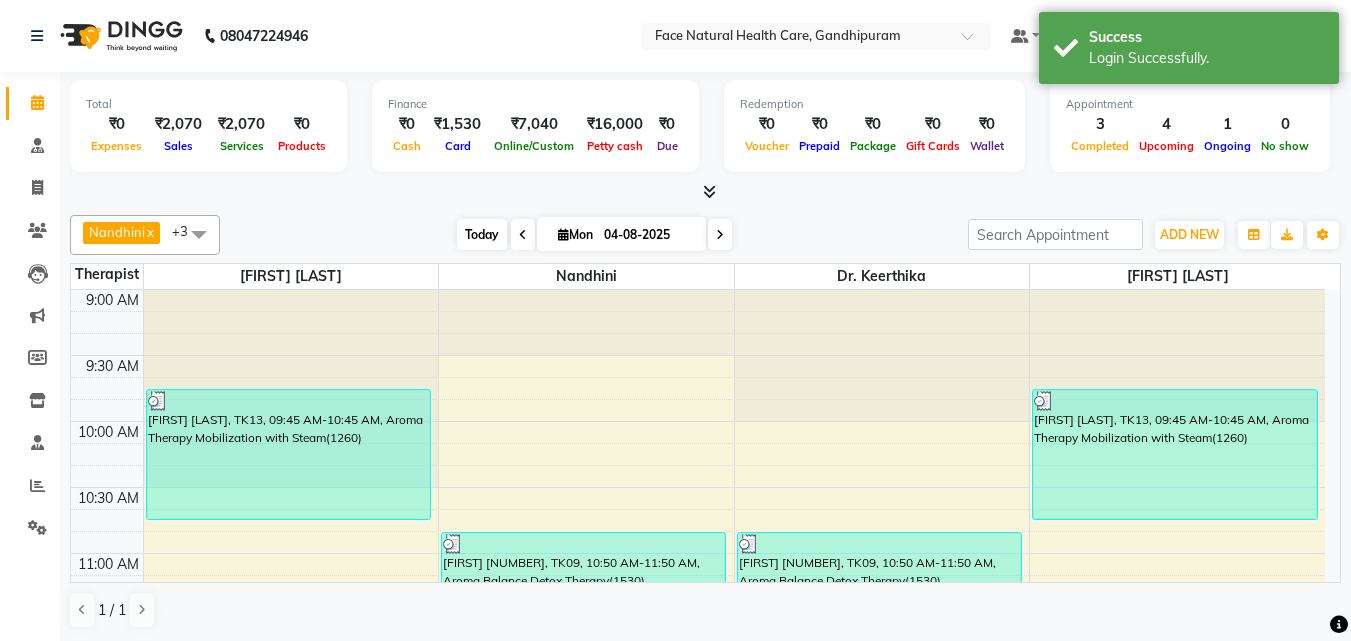 click on "Today" at bounding box center [482, 234] 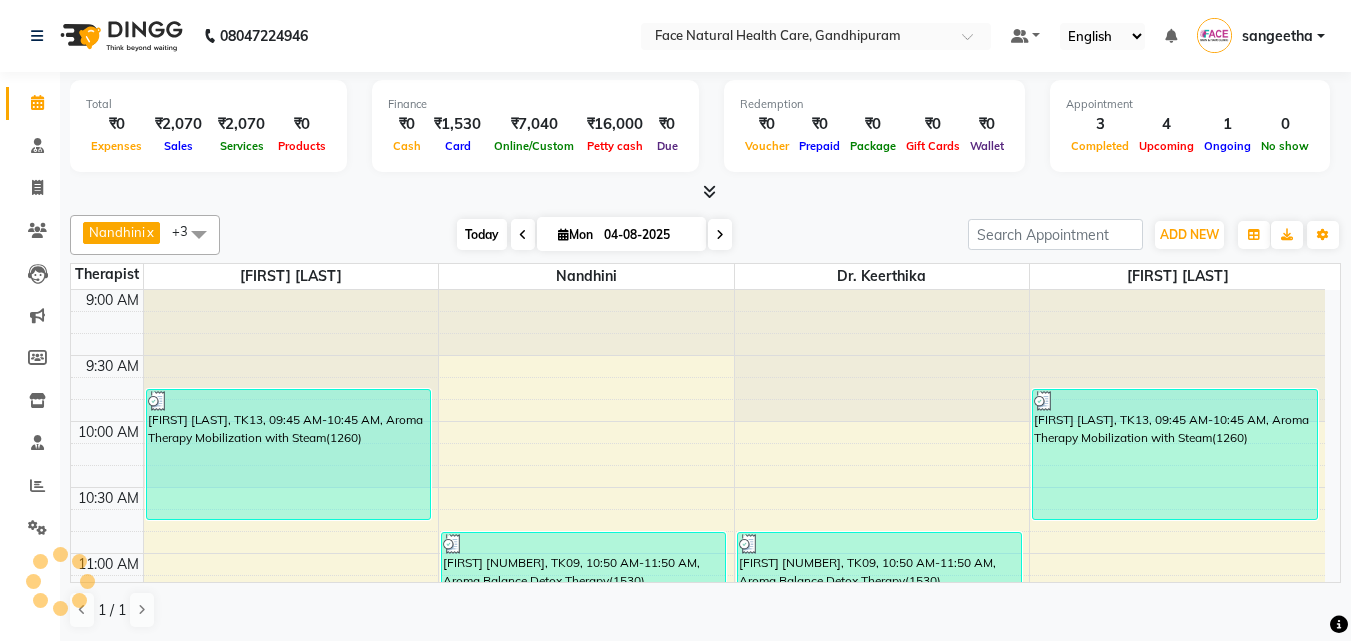 scroll, scrollTop: 661, scrollLeft: 0, axis: vertical 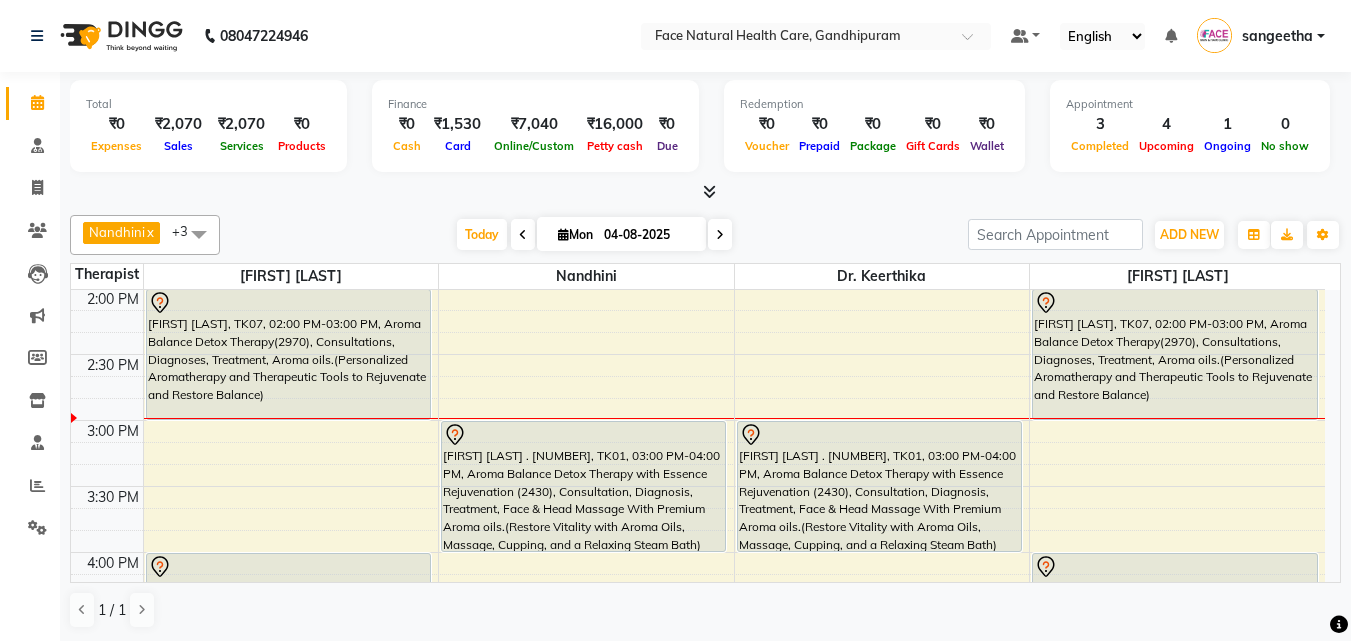drag, startPoint x: 1340, startPoint y: 449, endPoint x: 1328, endPoint y: 406, distance: 44.64303 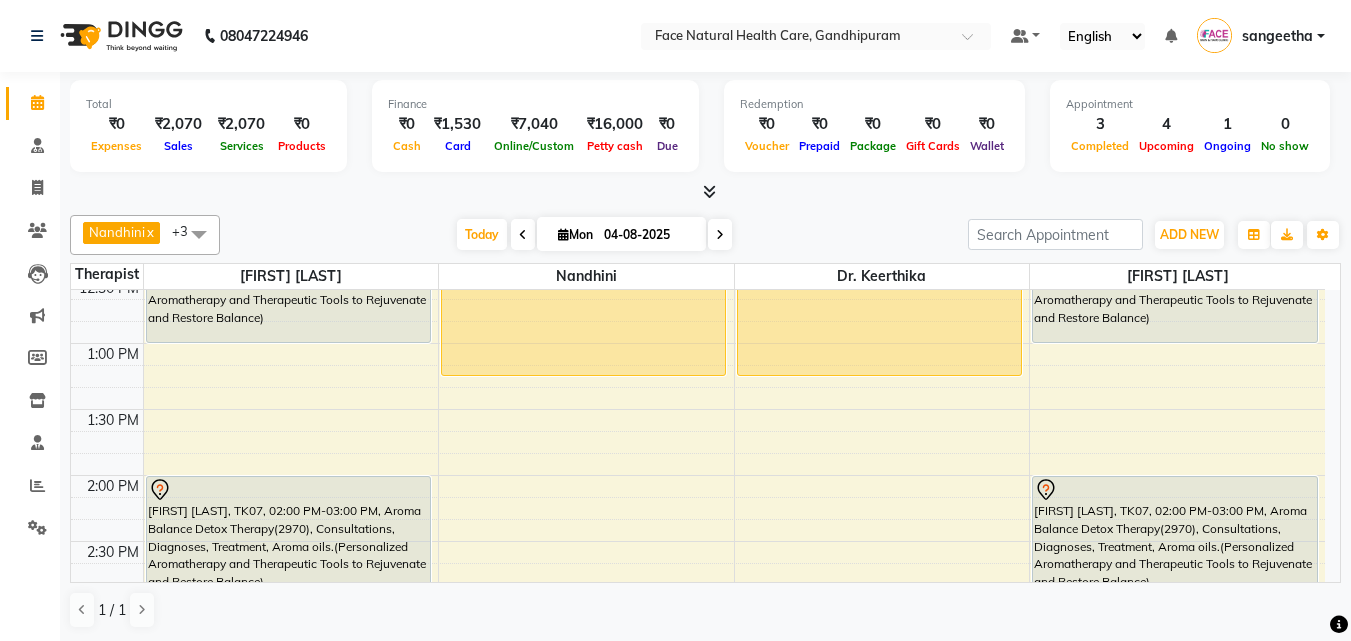 scroll, scrollTop: 406, scrollLeft: 0, axis: vertical 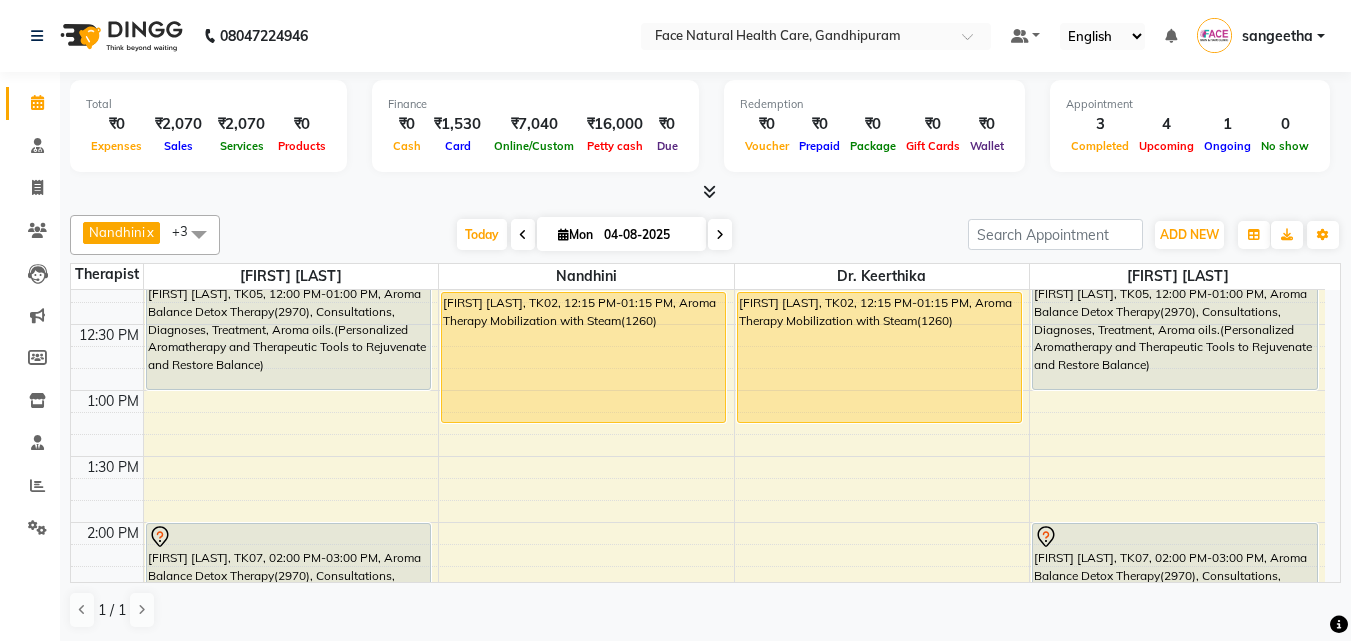 click on "[FIRST] [LAST], TK02, 12:15 PM-01:15 PM, Aroma Therapy Mobilization with Steam(1260)" at bounding box center (879, 357) 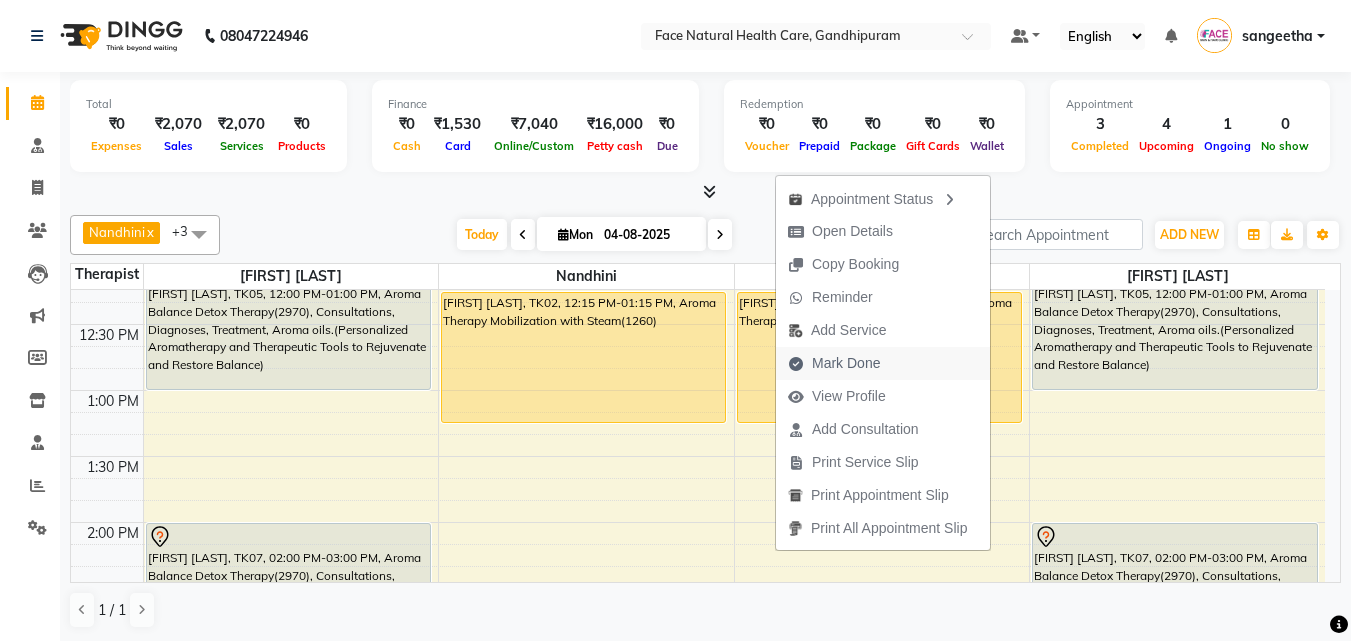 click on "Mark Done" at bounding box center (846, 363) 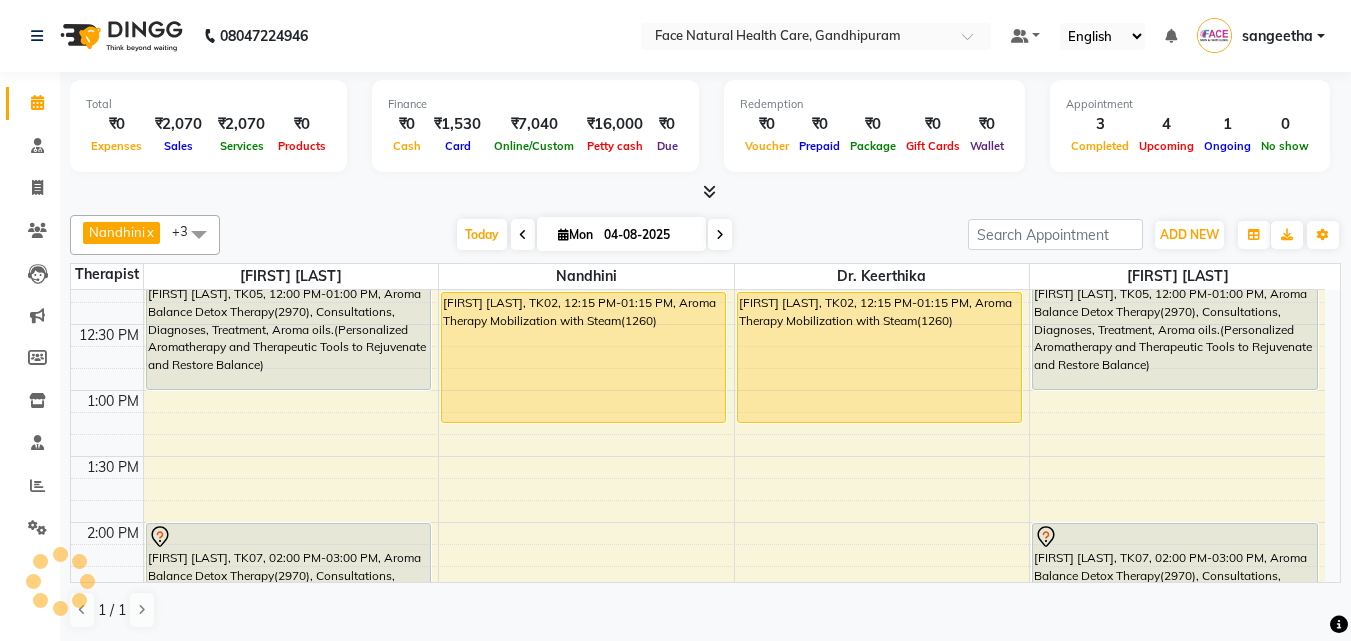 select on "5675" 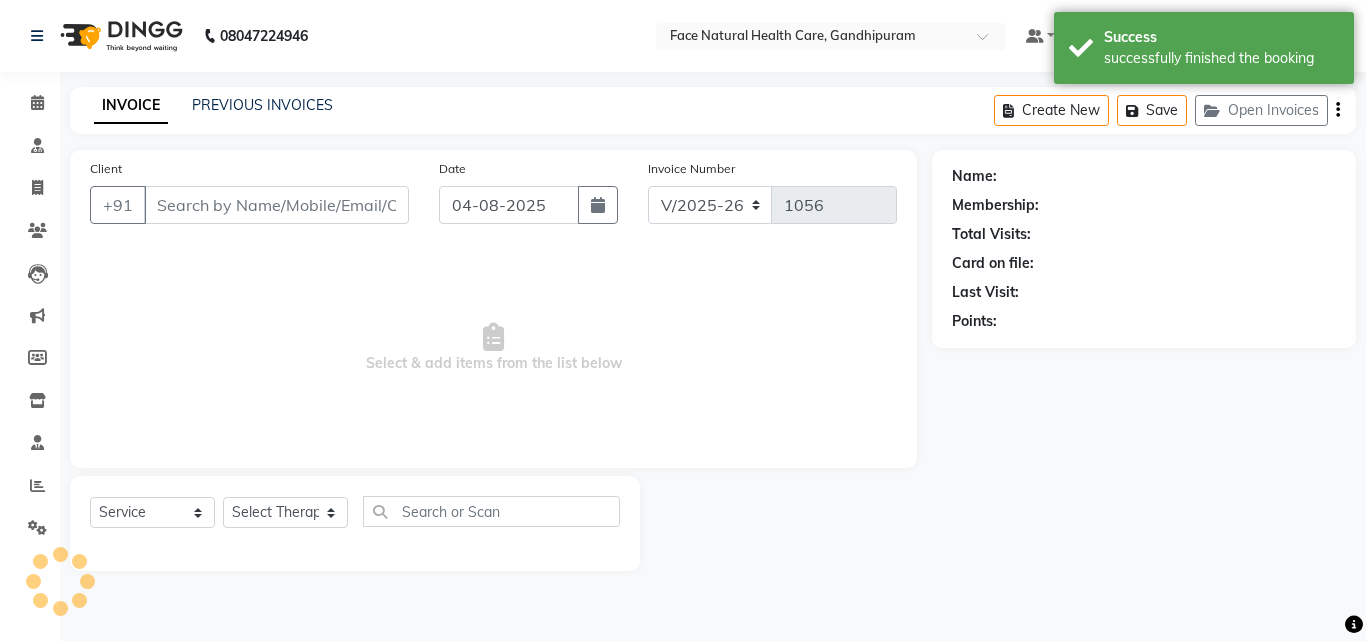type on "[PHONE]" 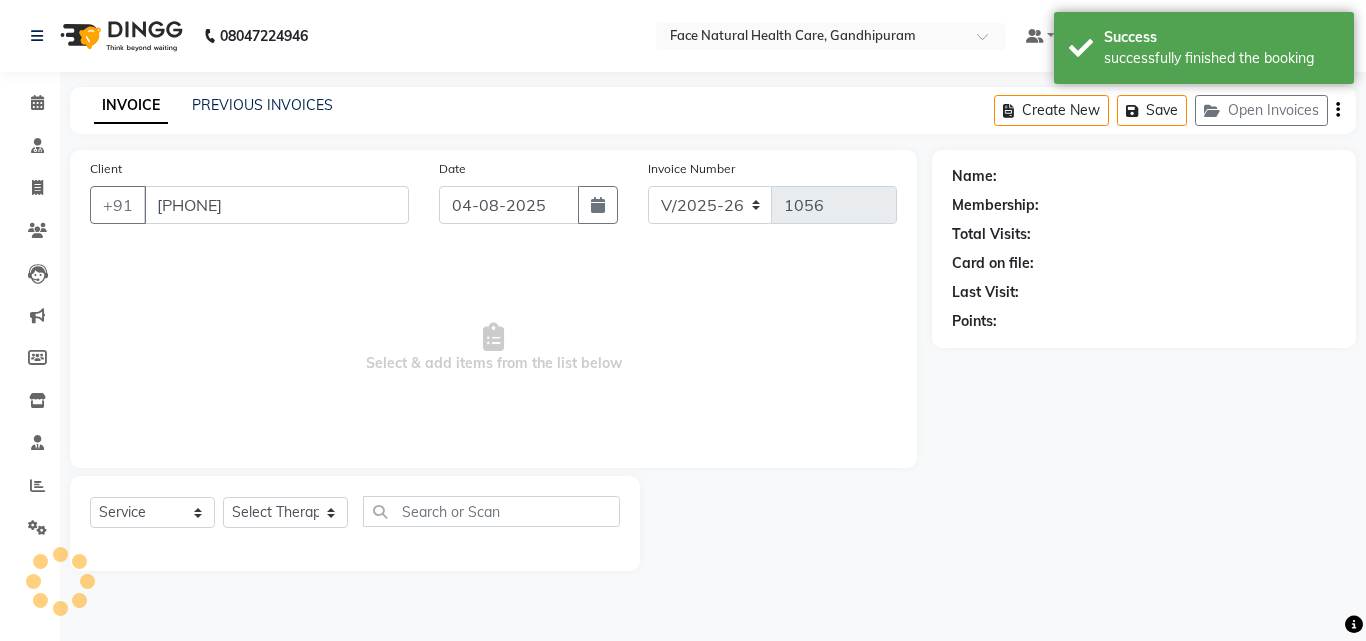 select on "47694" 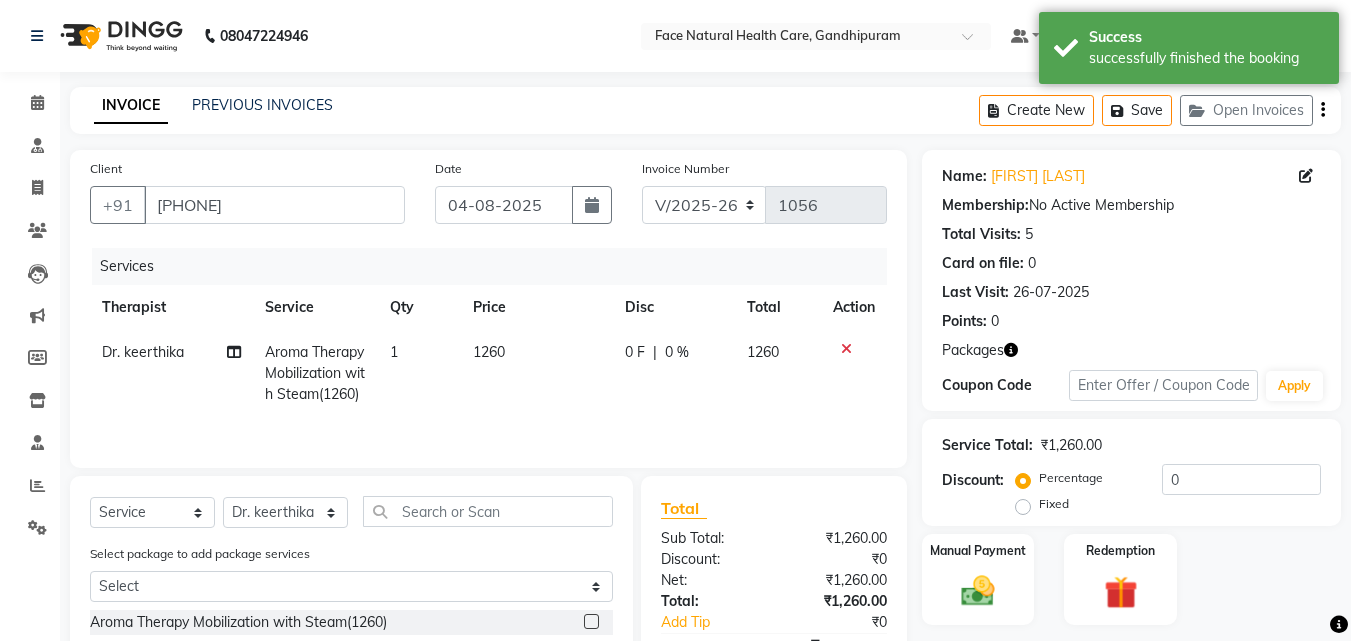 click 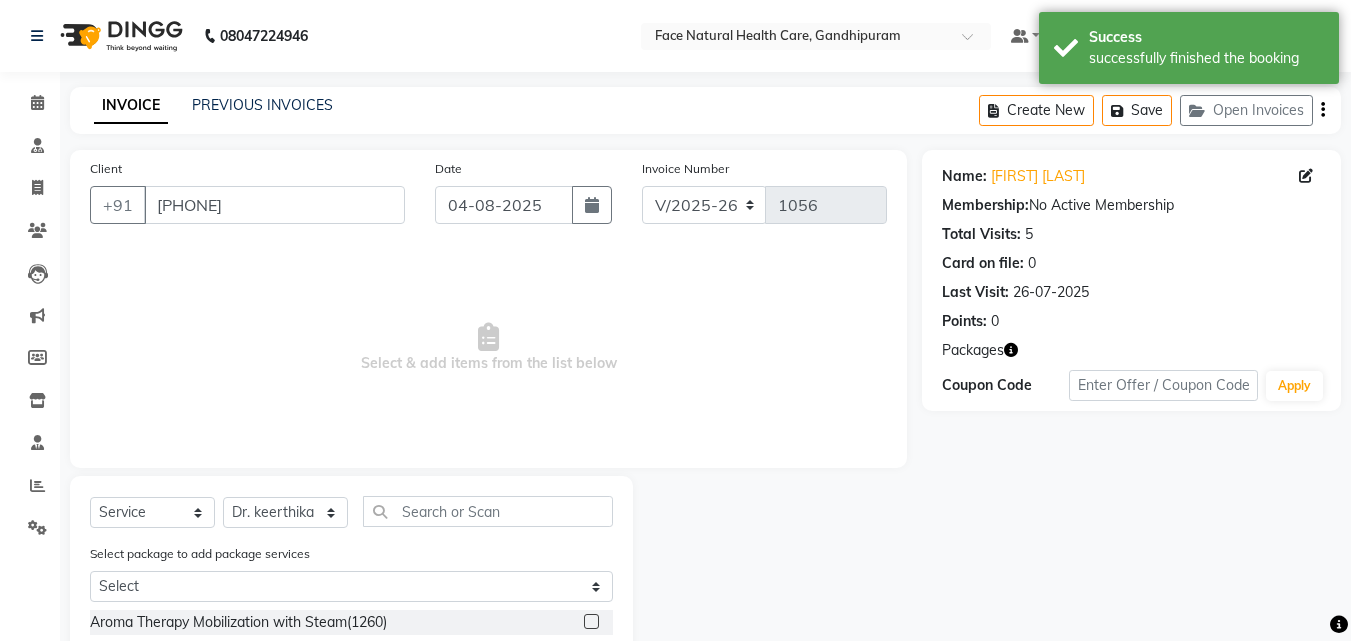 scroll, scrollTop: 227, scrollLeft: 0, axis: vertical 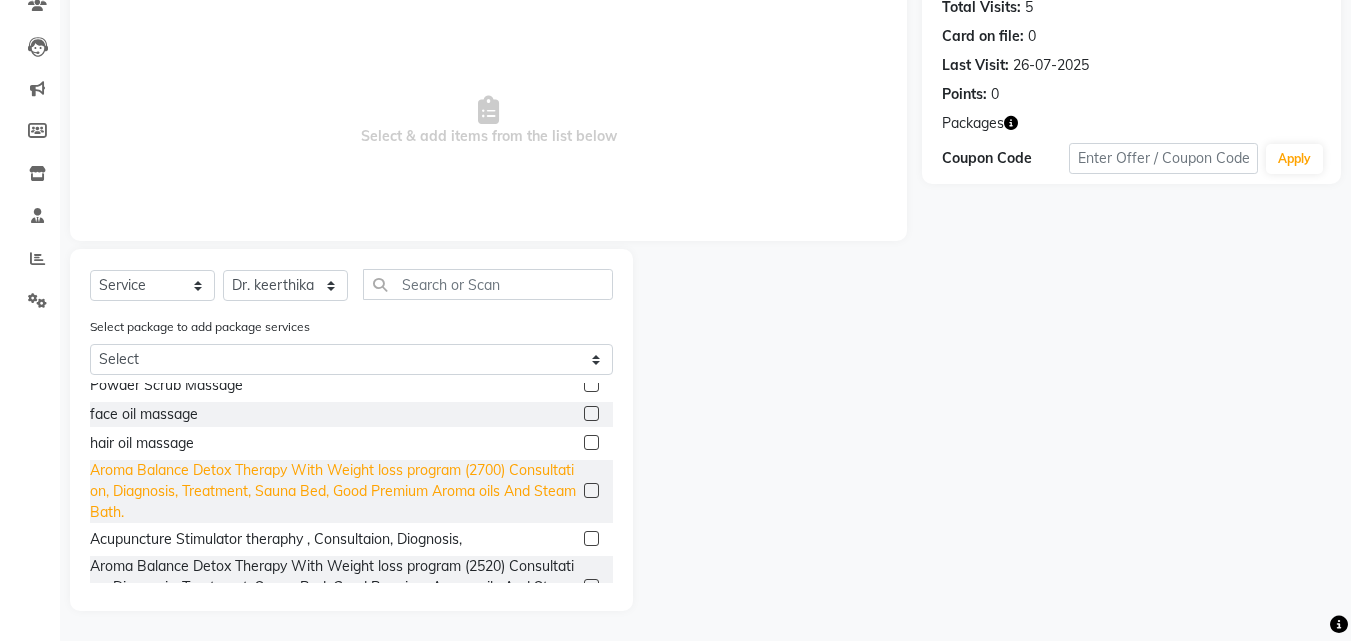 click on "Aroma Balance Detox Therapy With Weight loss program (2700) Consultation, Diagnosis, Treatment, Sauna Bed,  Good Premium Aroma oils And Steam Bath." 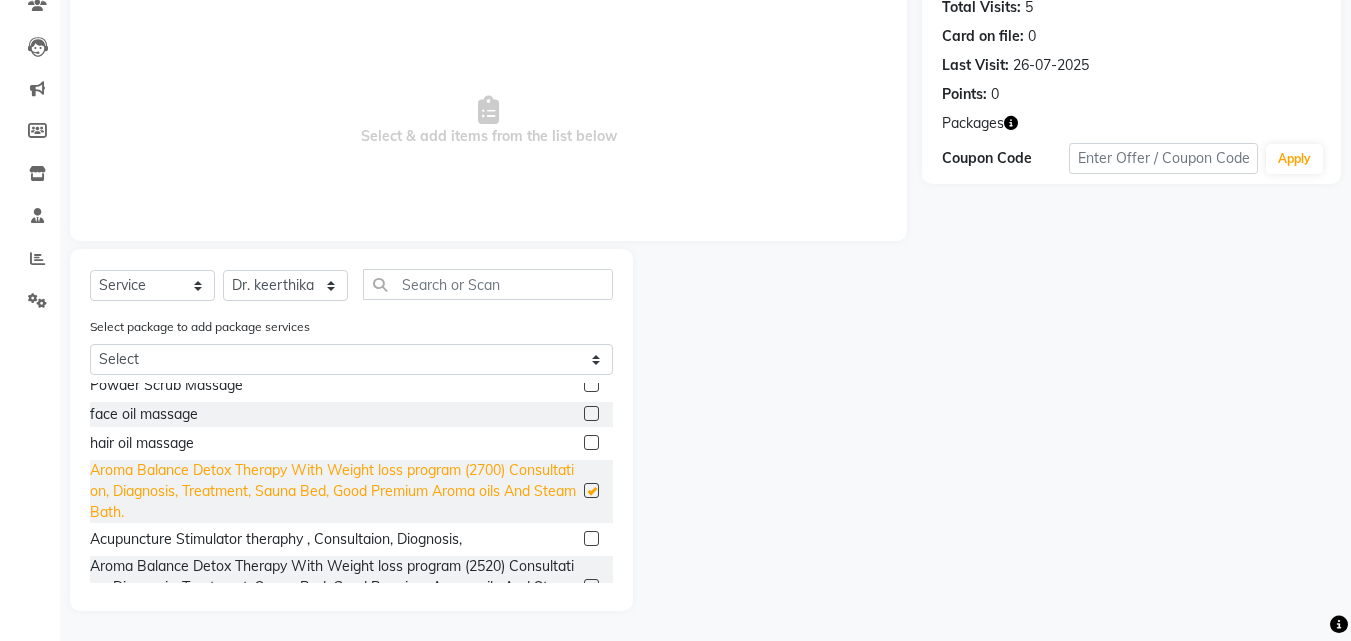checkbox on "false" 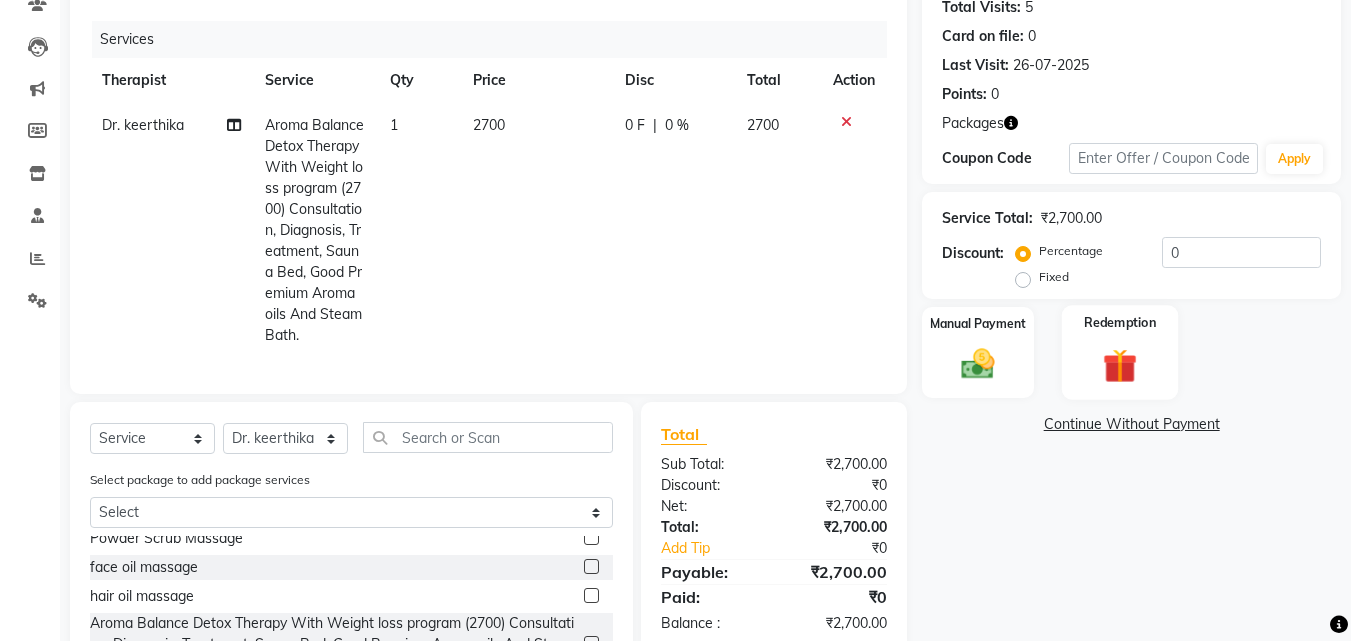 click 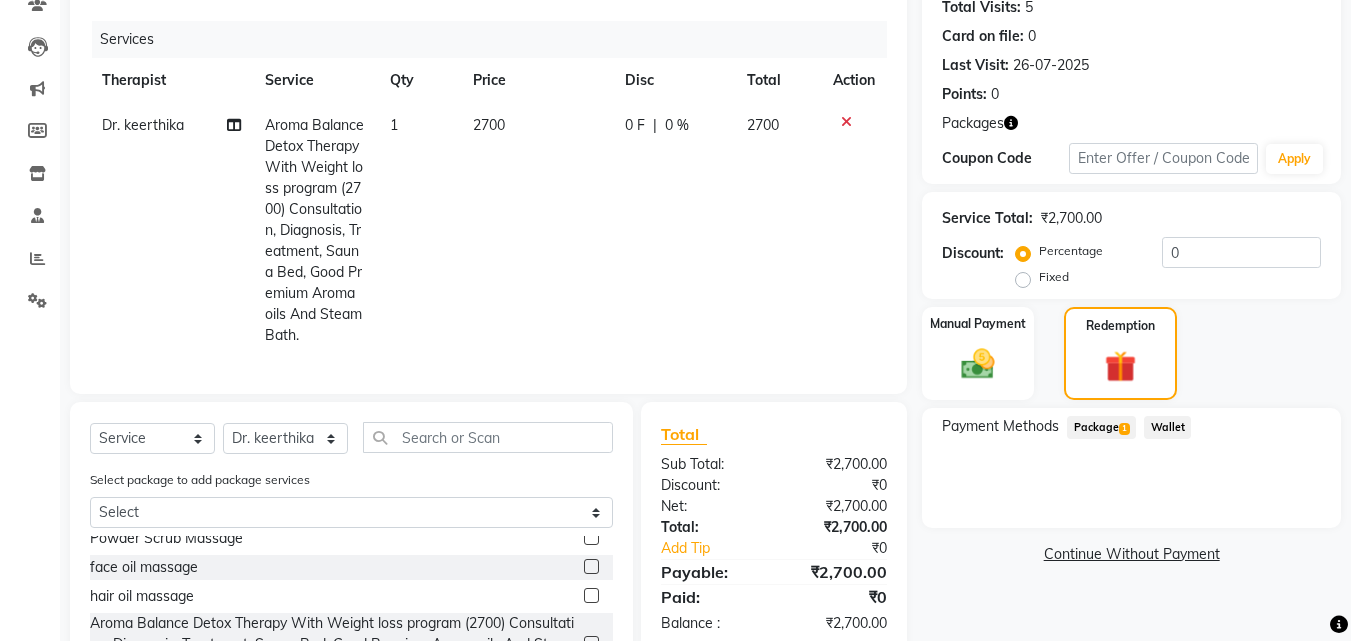 click on "Package  1" 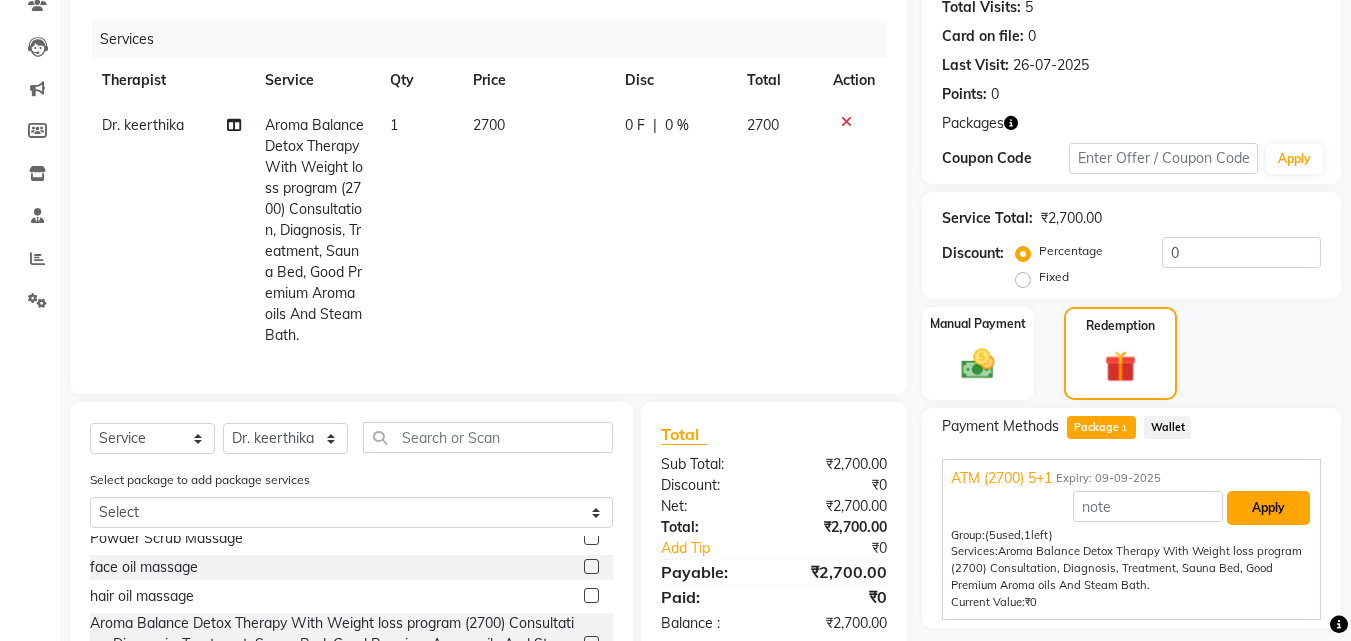click on "Apply" at bounding box center [1268, 508] 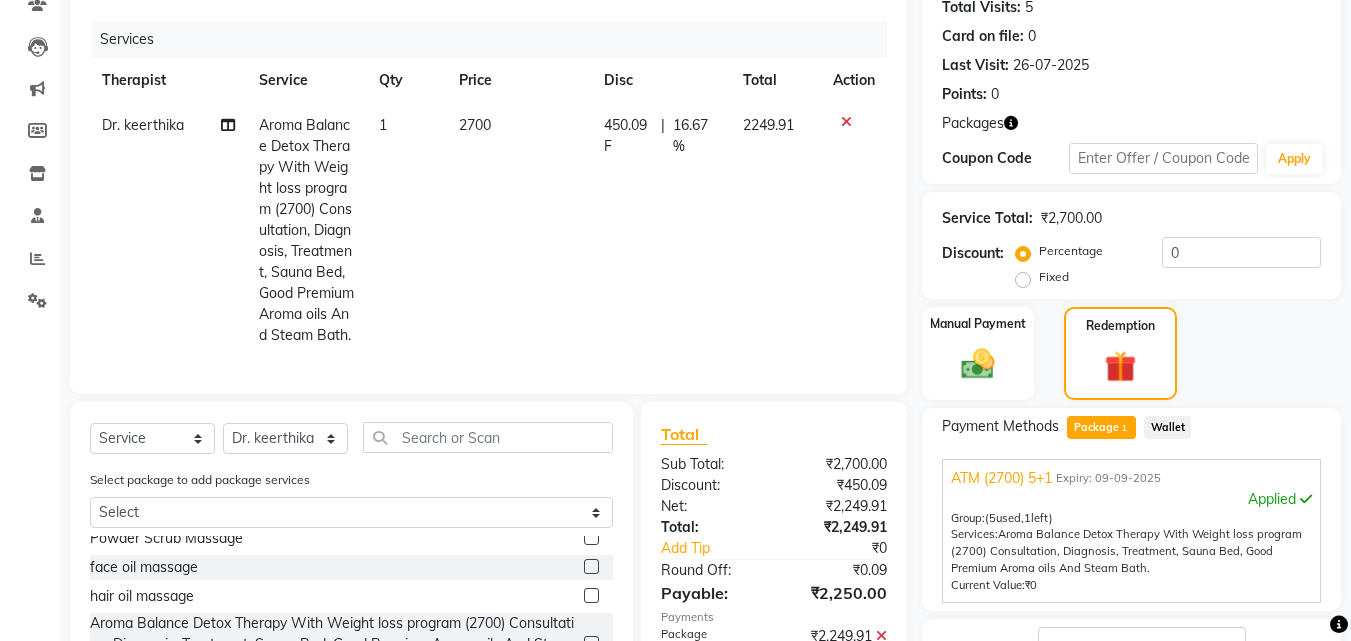 click on "2700" 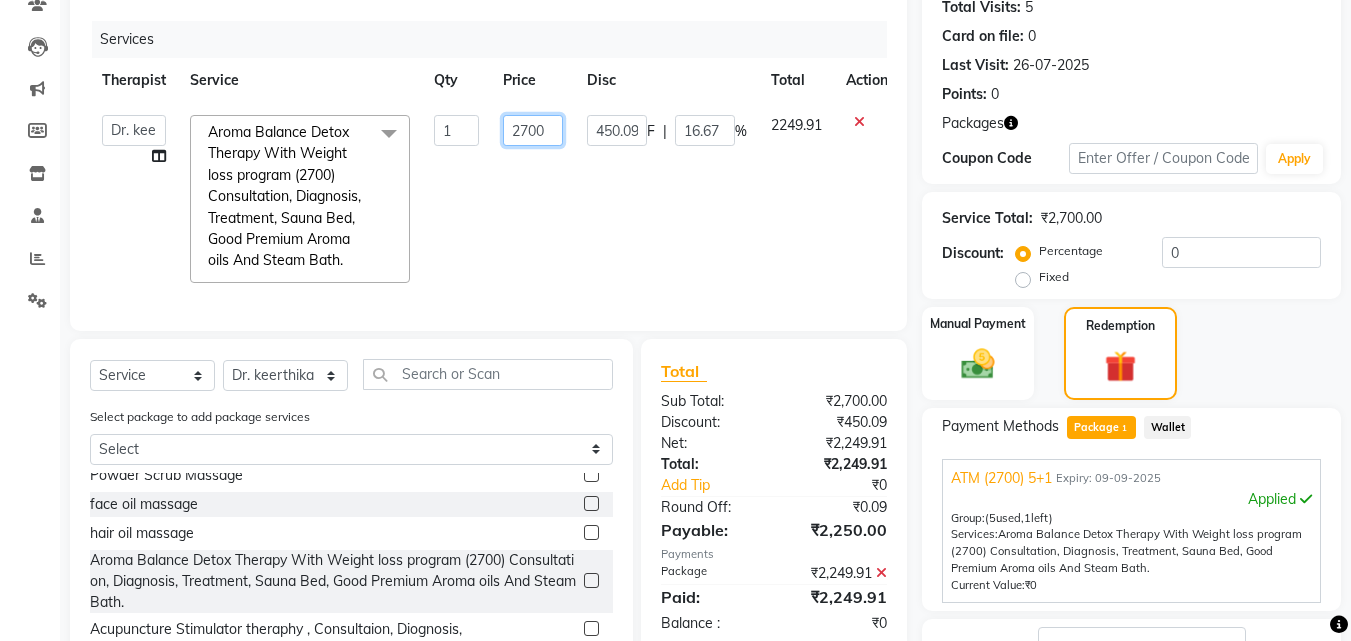 click on "2700" 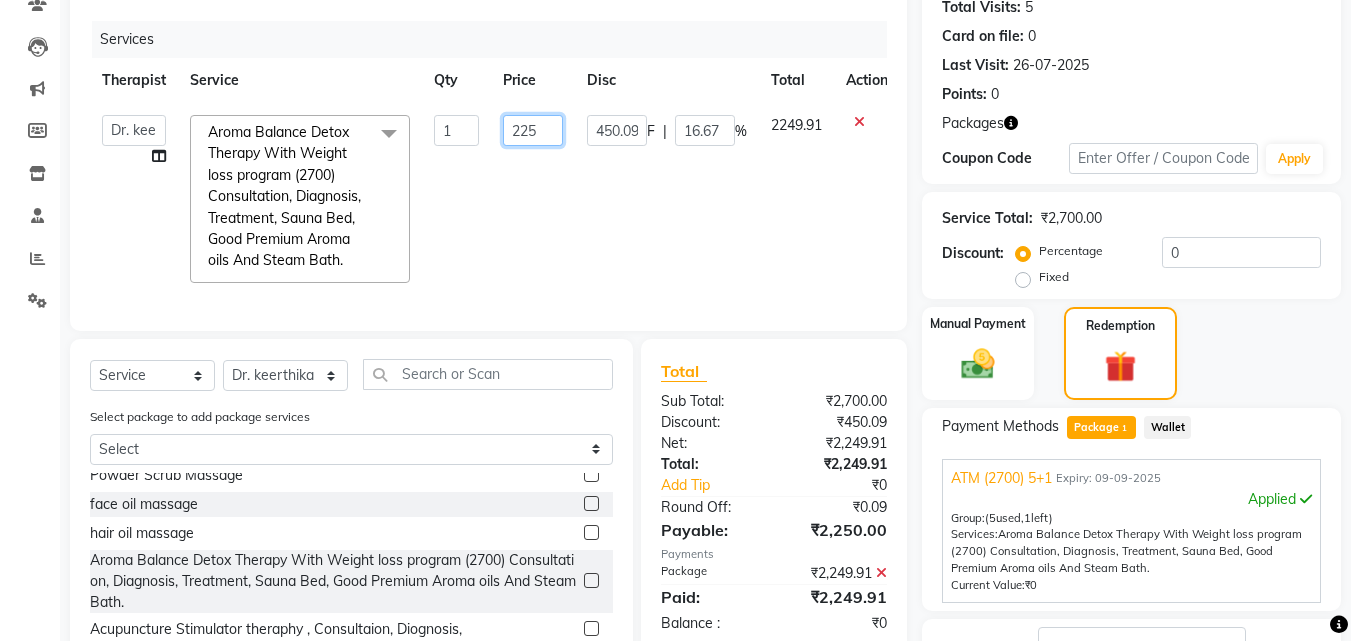 type on "2250" 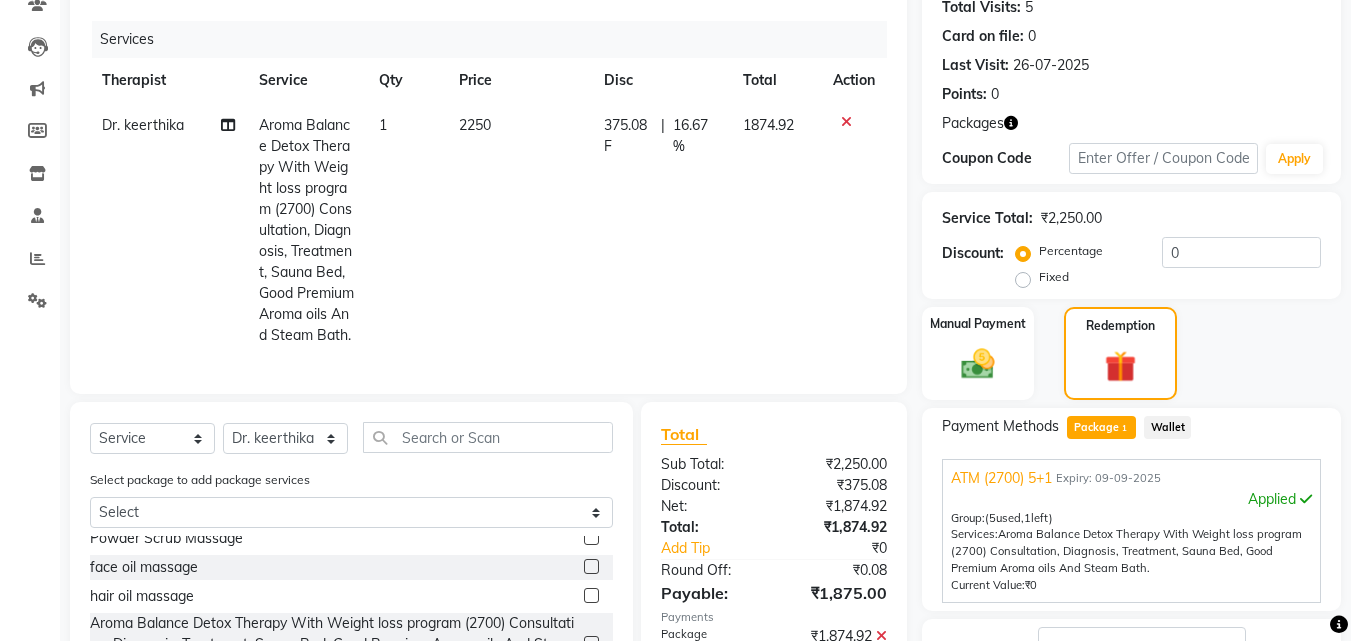 click on "375.08 F" 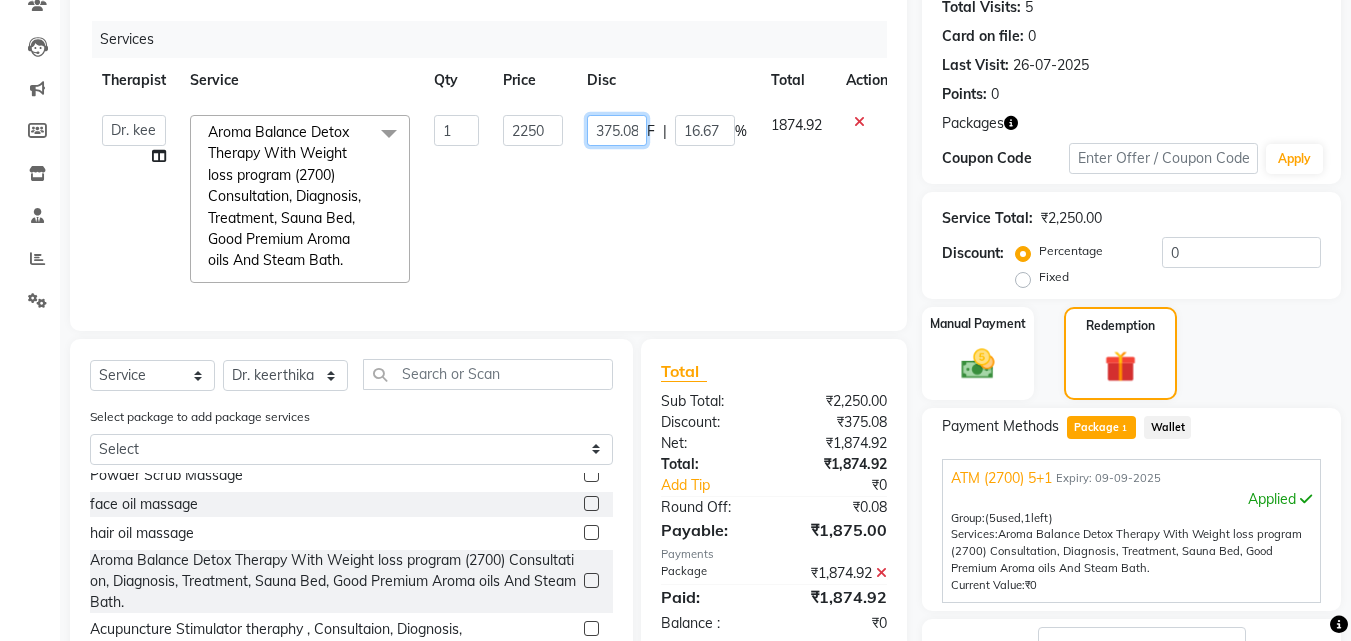 click on "375.08" 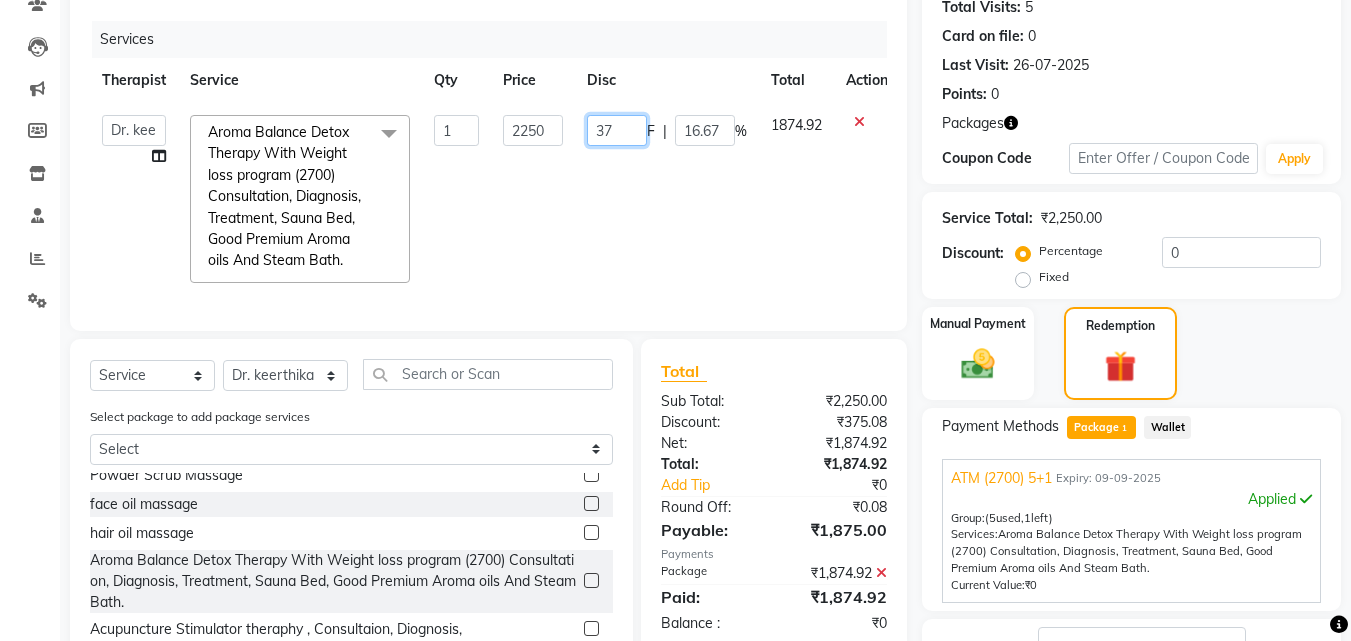 type on "3" 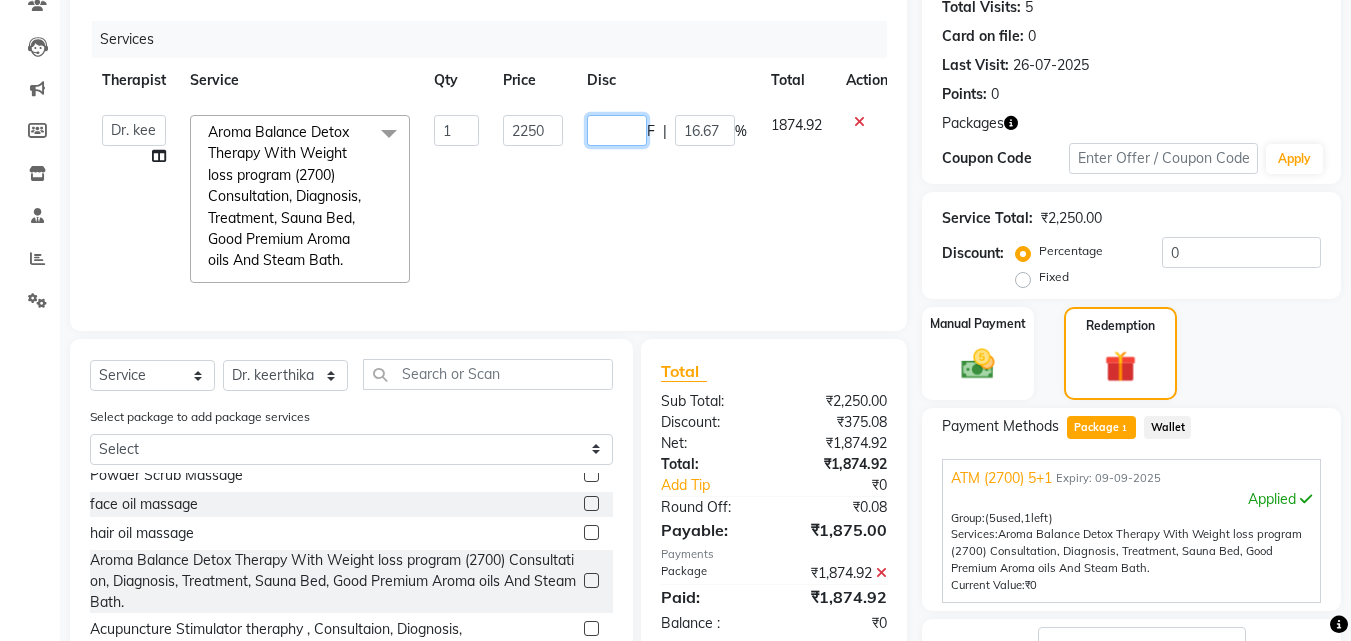 type on "0" 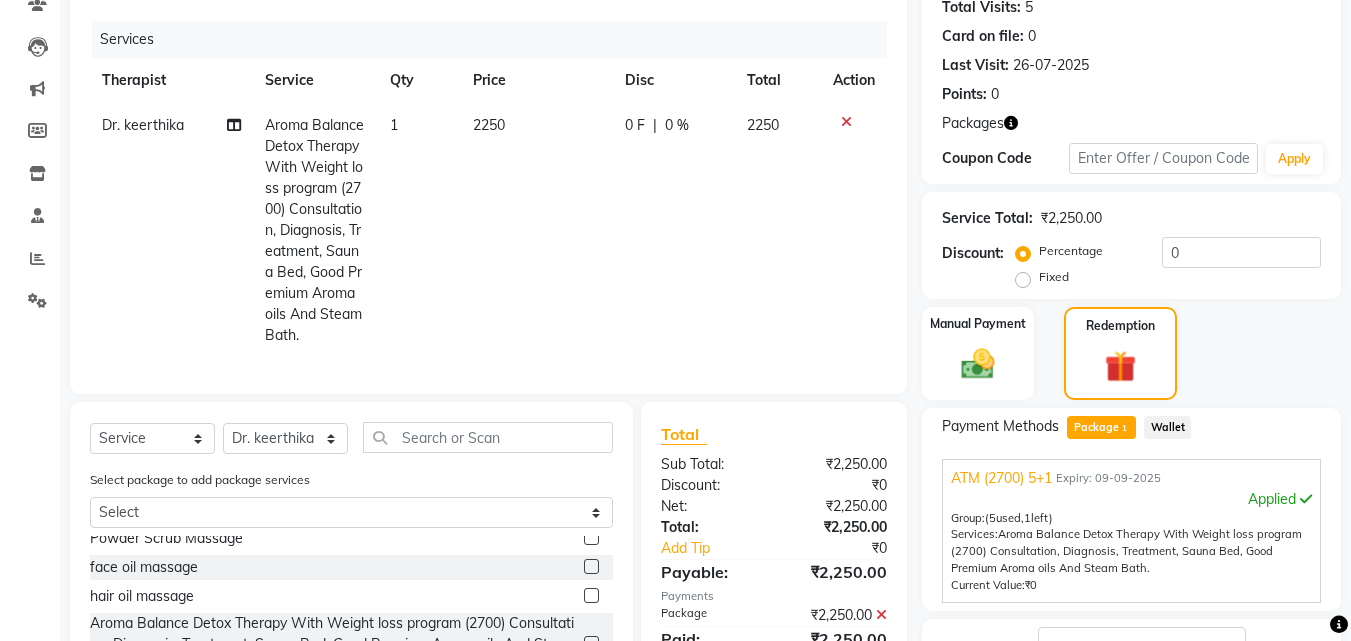 click on "0 F | 0 %" 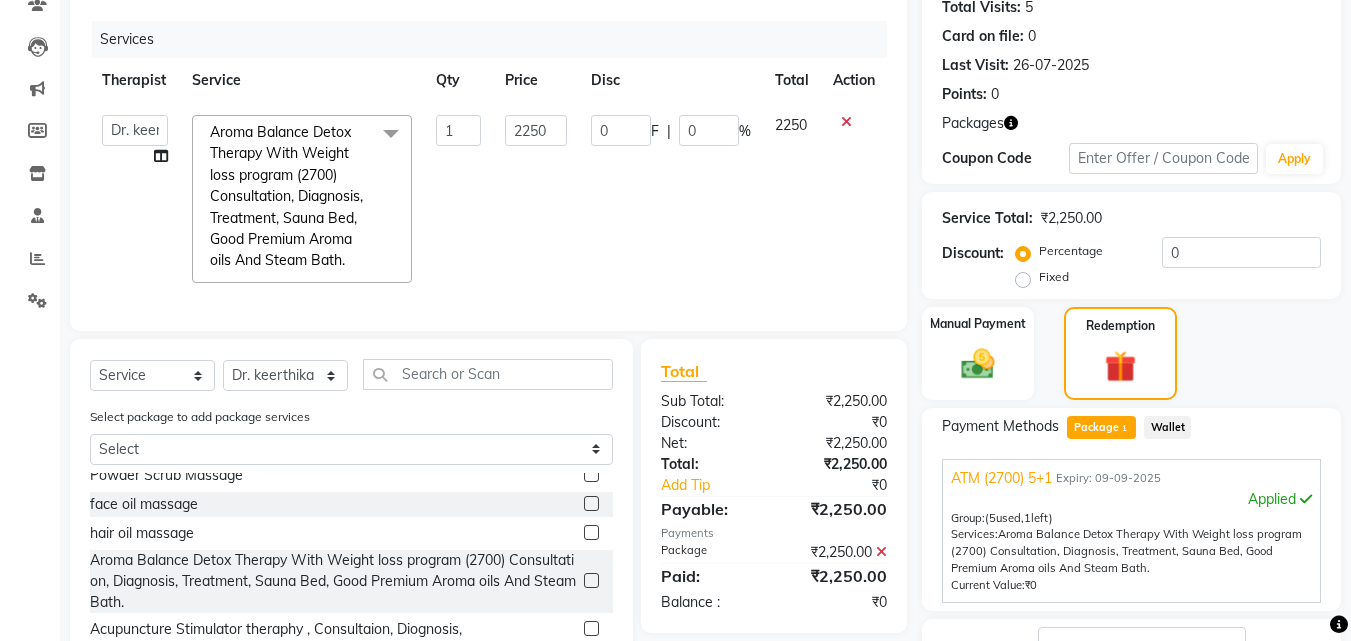 click on "Applied" at bounding box center (1131, 499) 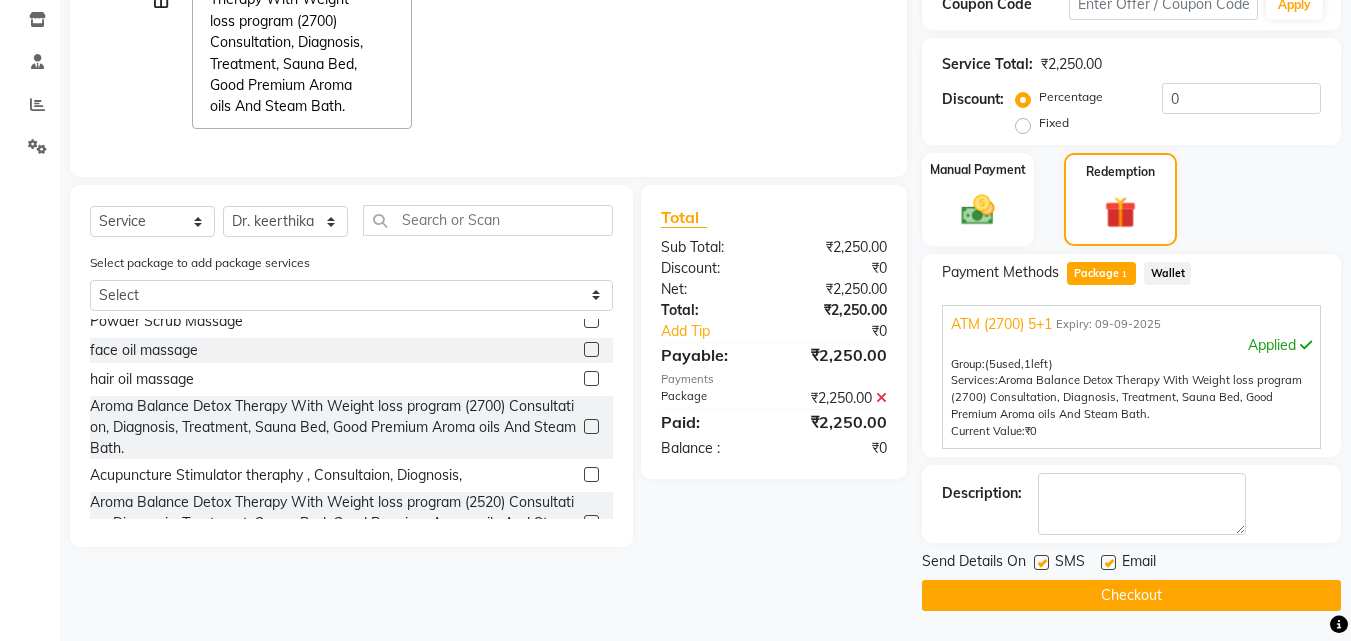 click 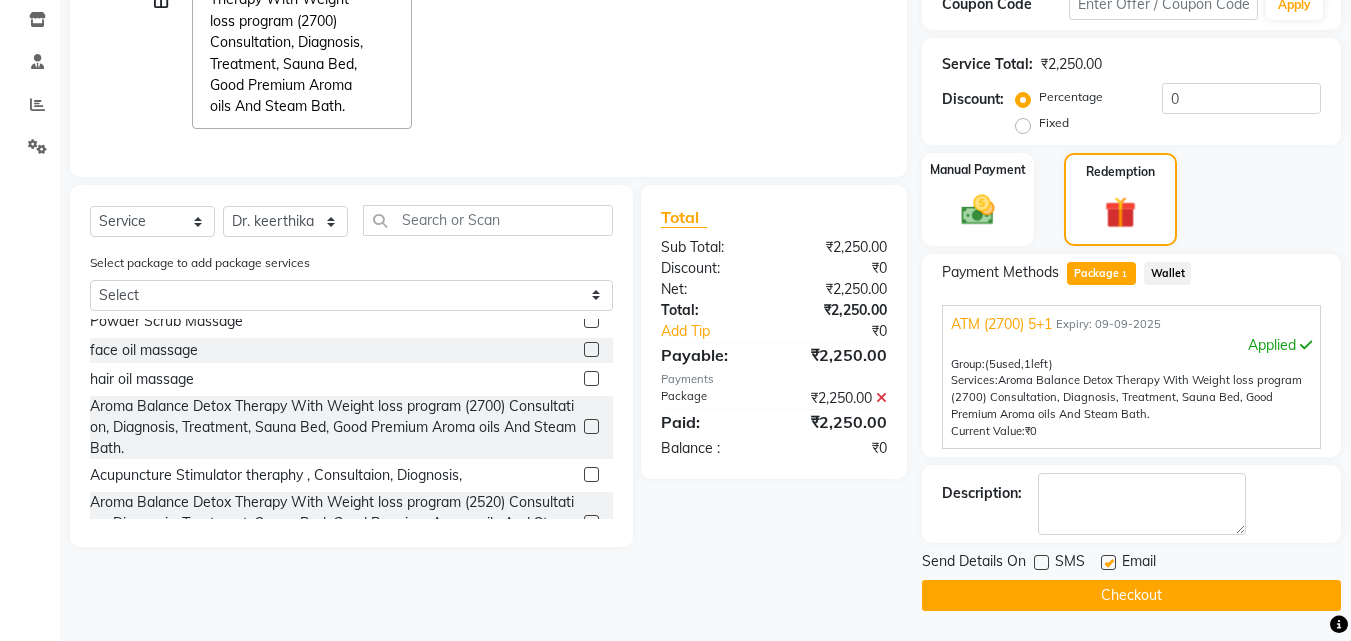 click 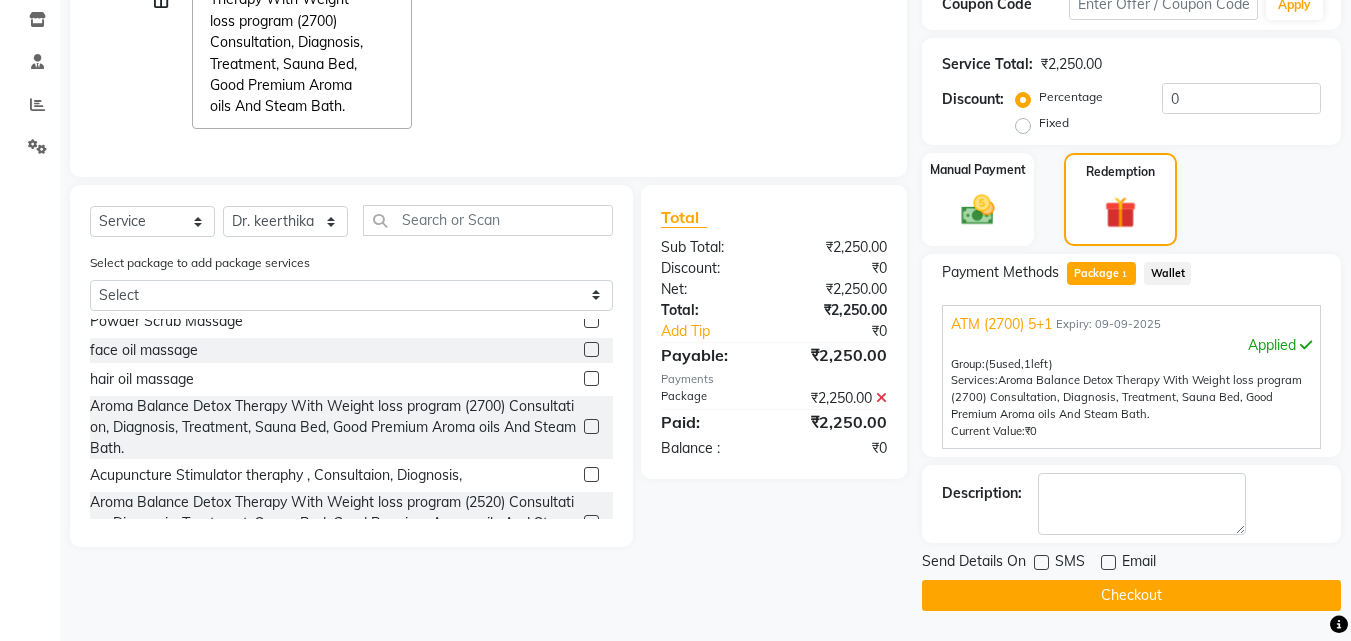 click on "Checkout" 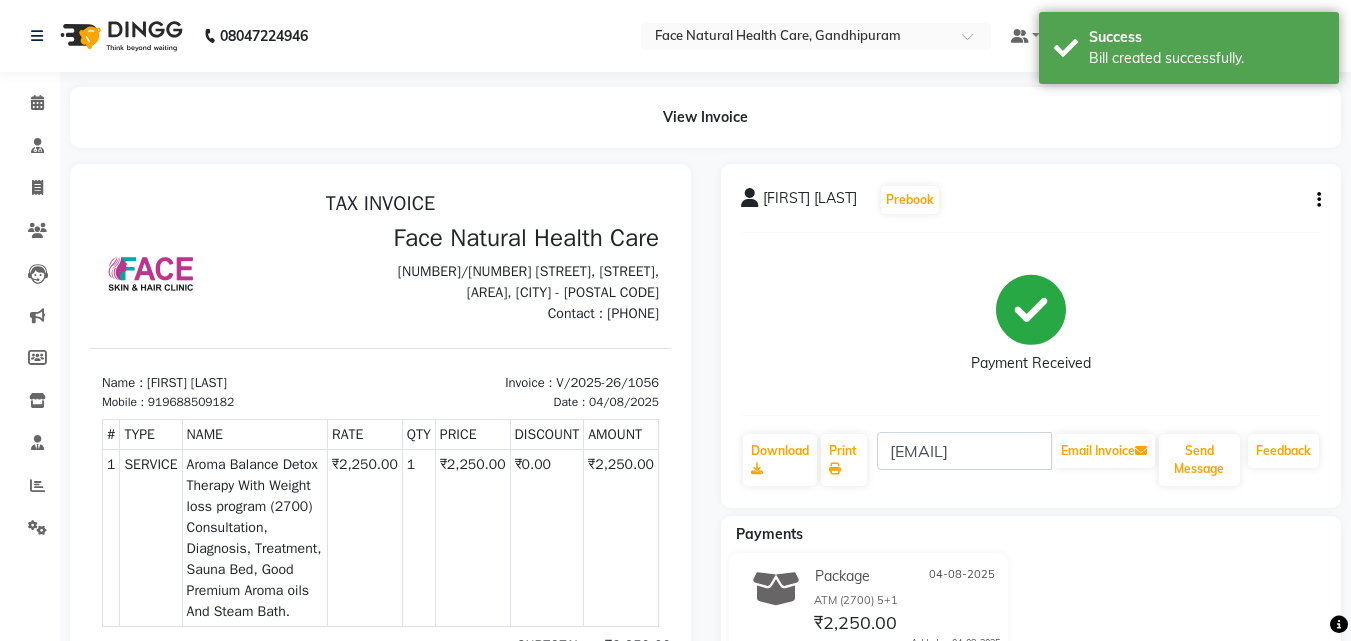 scroll, scrollTop: 0, scrollLeft: 0, axis: both 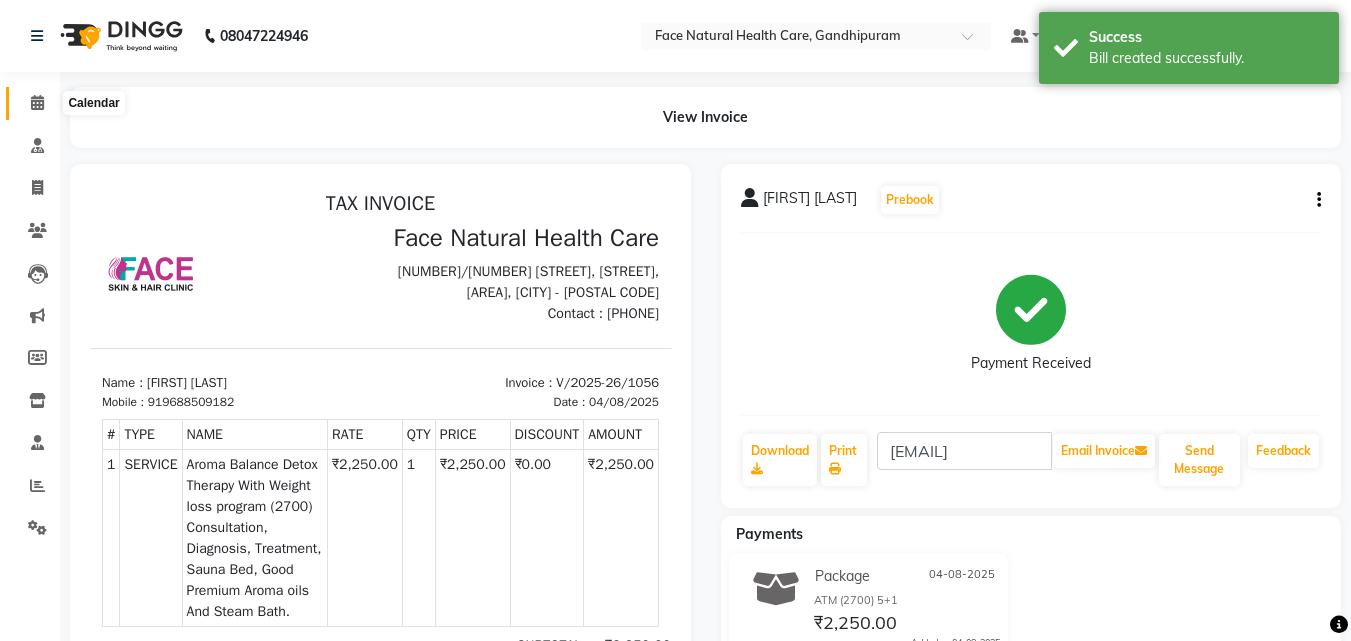 click 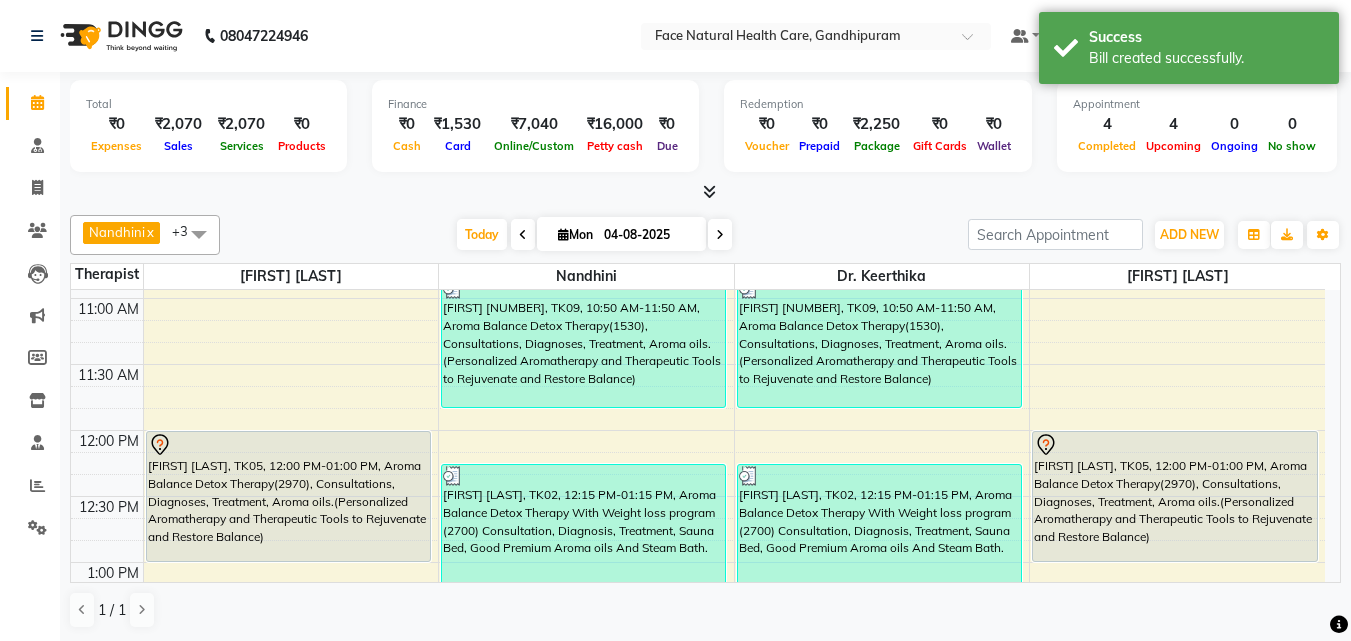 scroll, scrollTop: 510, scrollLeft: 0, axis: vertical 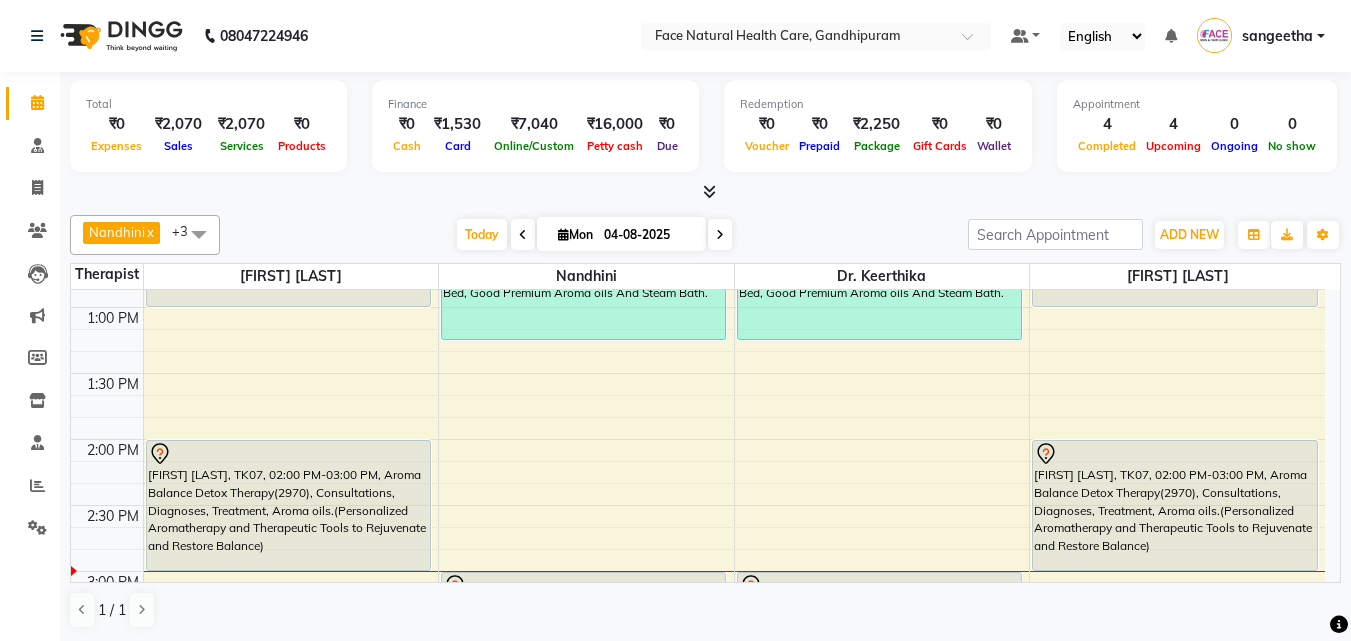 click on "[FIRST] [LAST], TK07, 02:00 PM-03:00 PM, Aroma Balance Detox Therapy(2970), Consultations, Diagnoses, Treatment, Aroma oils.(Personalized Aromatherapy and Therapeutic Tools to Rejuvenate and Restore Balance)" at bounding box center [1175, 505] 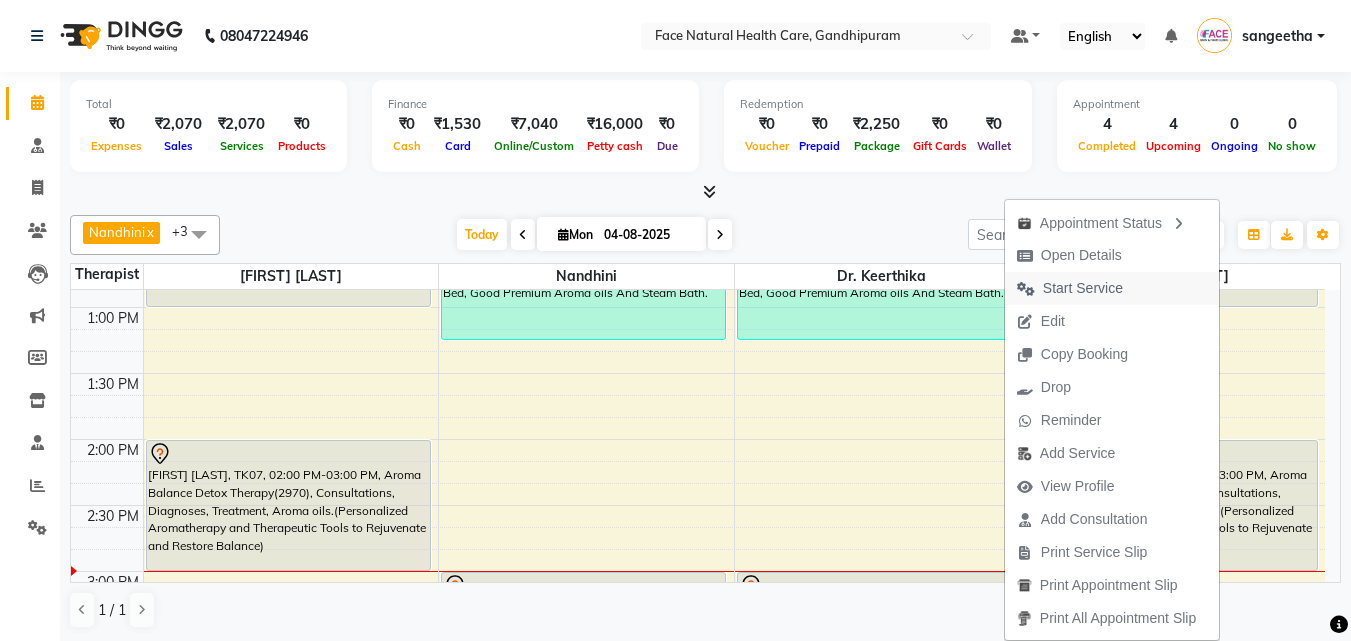 click on "Start Service" at bounding box center [1112, 288] 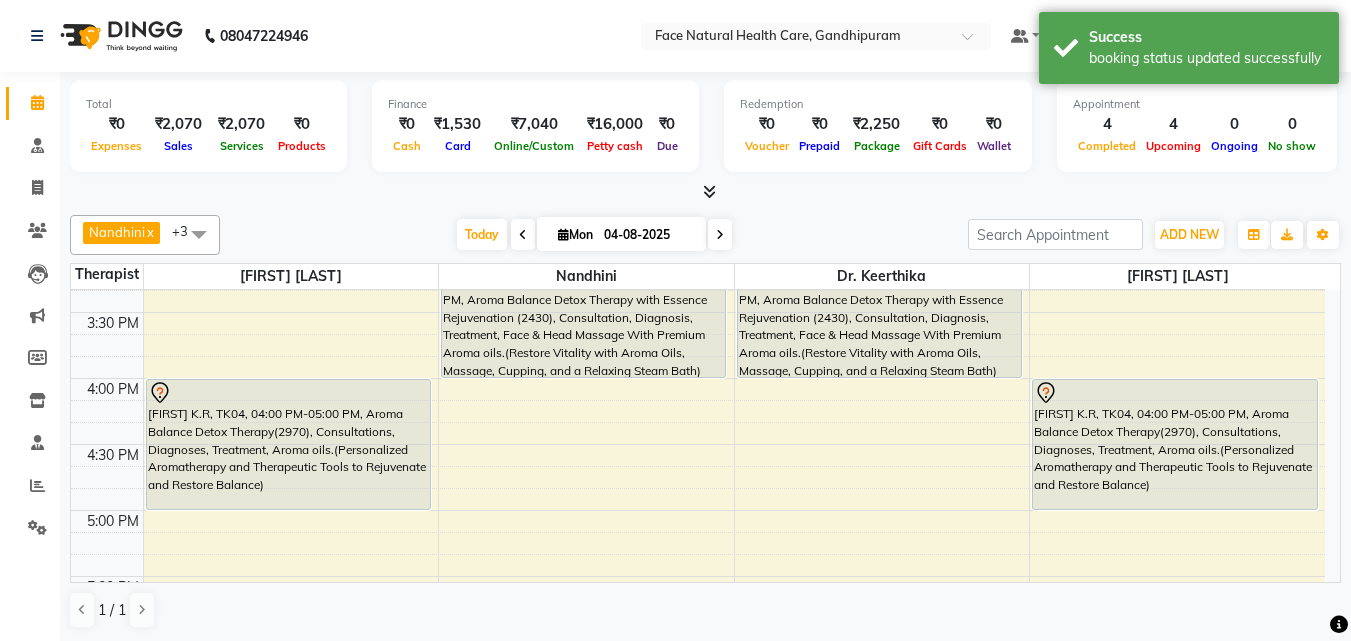 scroll, scrollTop: 830, scrollLeft: 0, axis: vertical 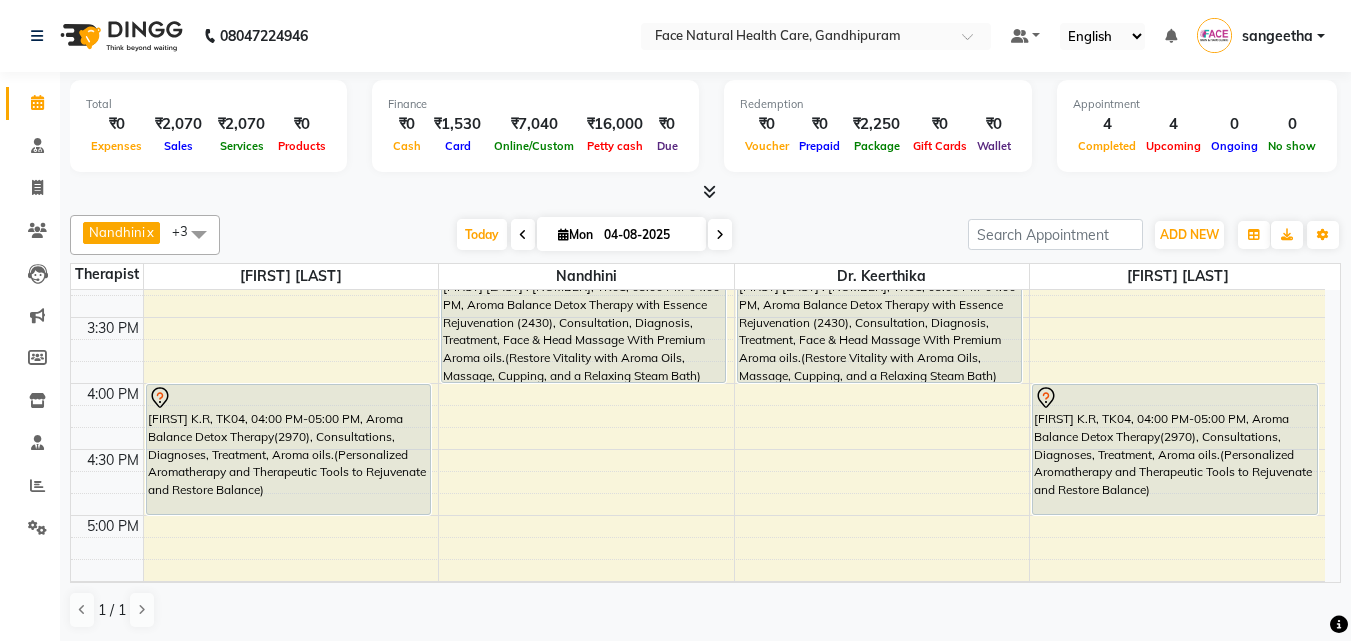 click on "[FIRST] K.R, TK04, 04:00 PM-05:00 PM, Aroma Balance Detox Therapy(2970), Consultations, Diagnoses, Treatment, Aroma oils.(Personalized Aromatherapy and Therapeutic Tools to Rejuvenate and Restore Balance)" at bounding box center [1175, 449] 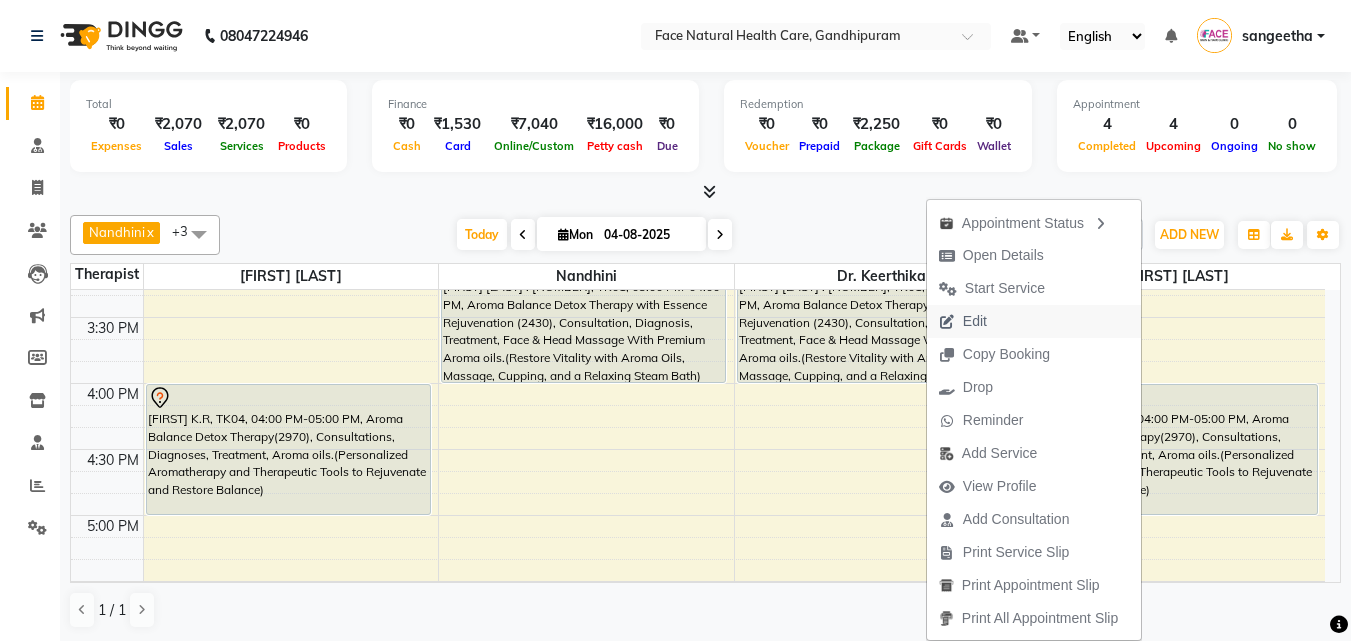 click on "Edit" at bounding box center [963, 321] 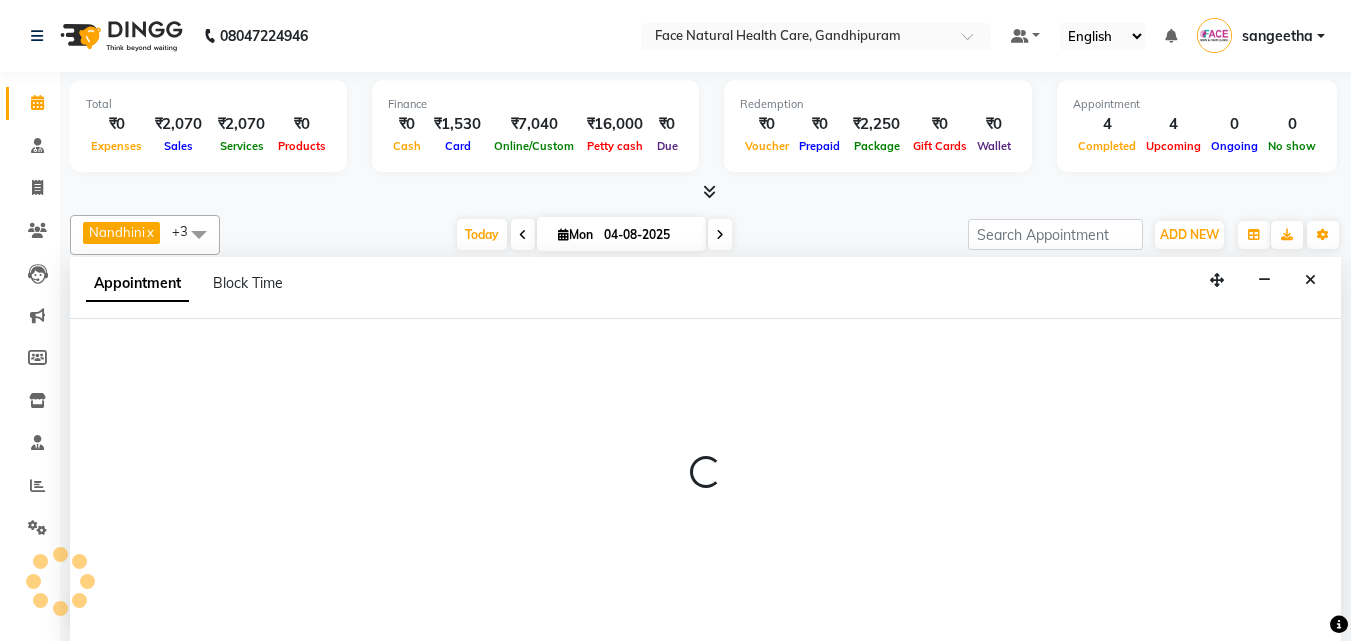 scroll, scrollTop: 1, scrollLeft: 0, axis: vertical 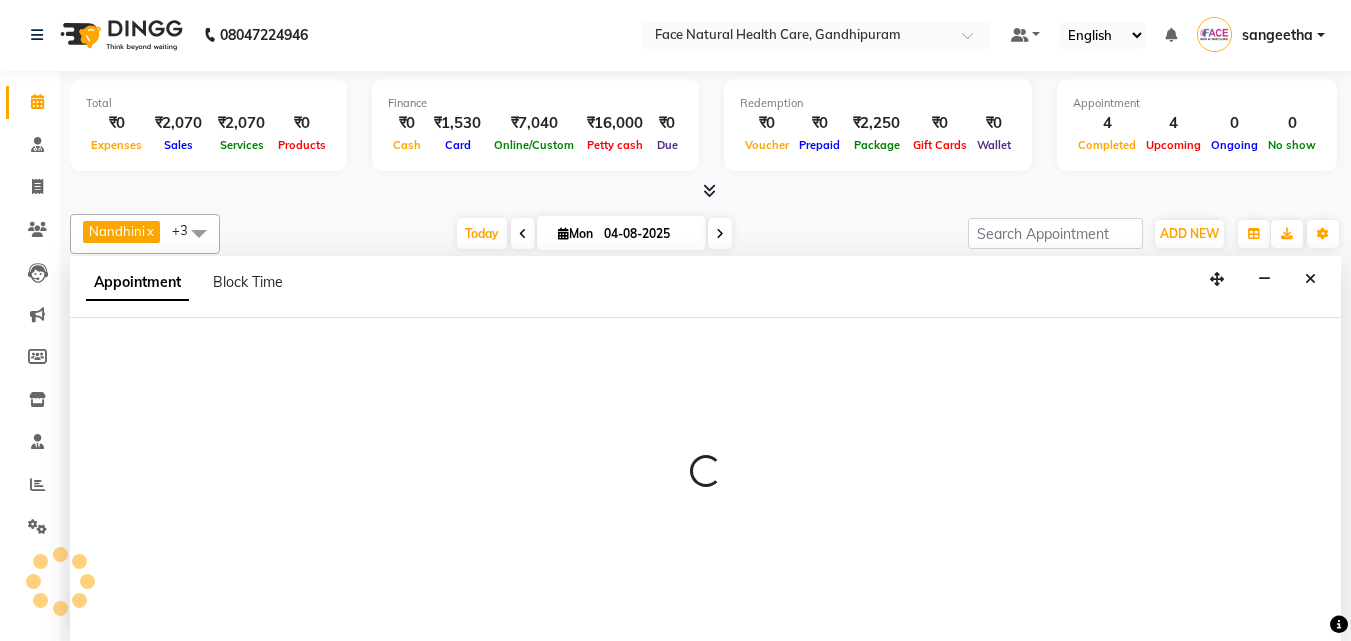 select on "tentative" 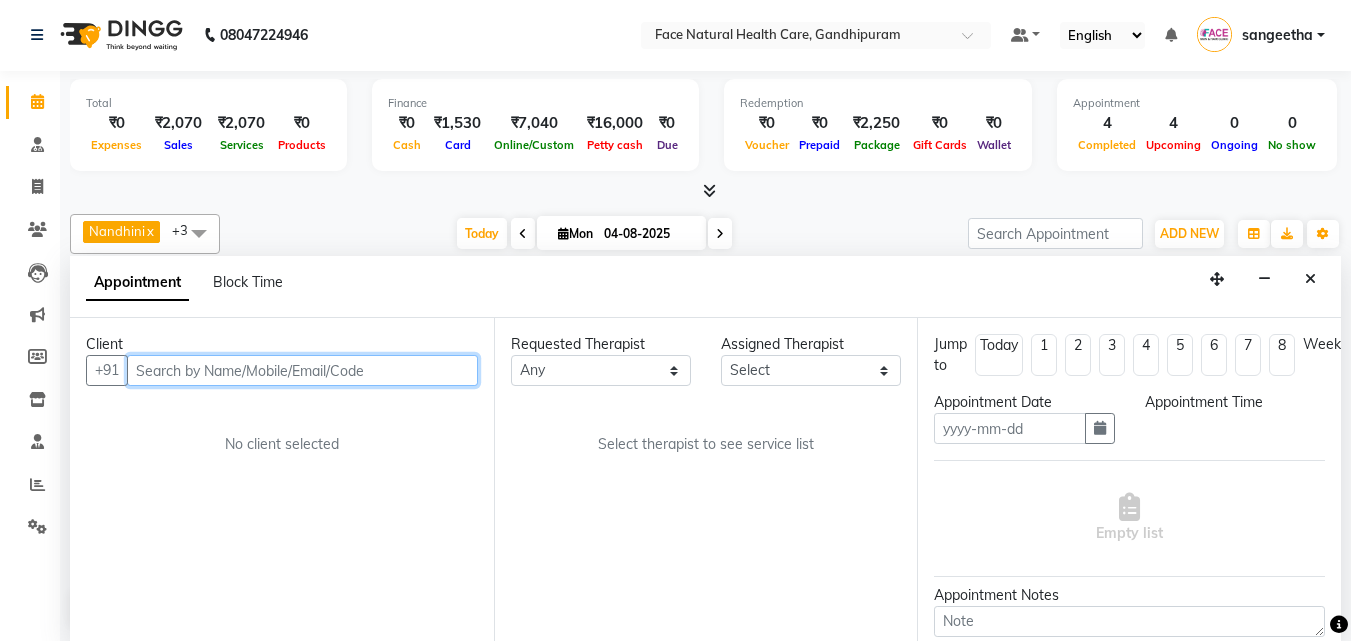 type on "04-08-2025" 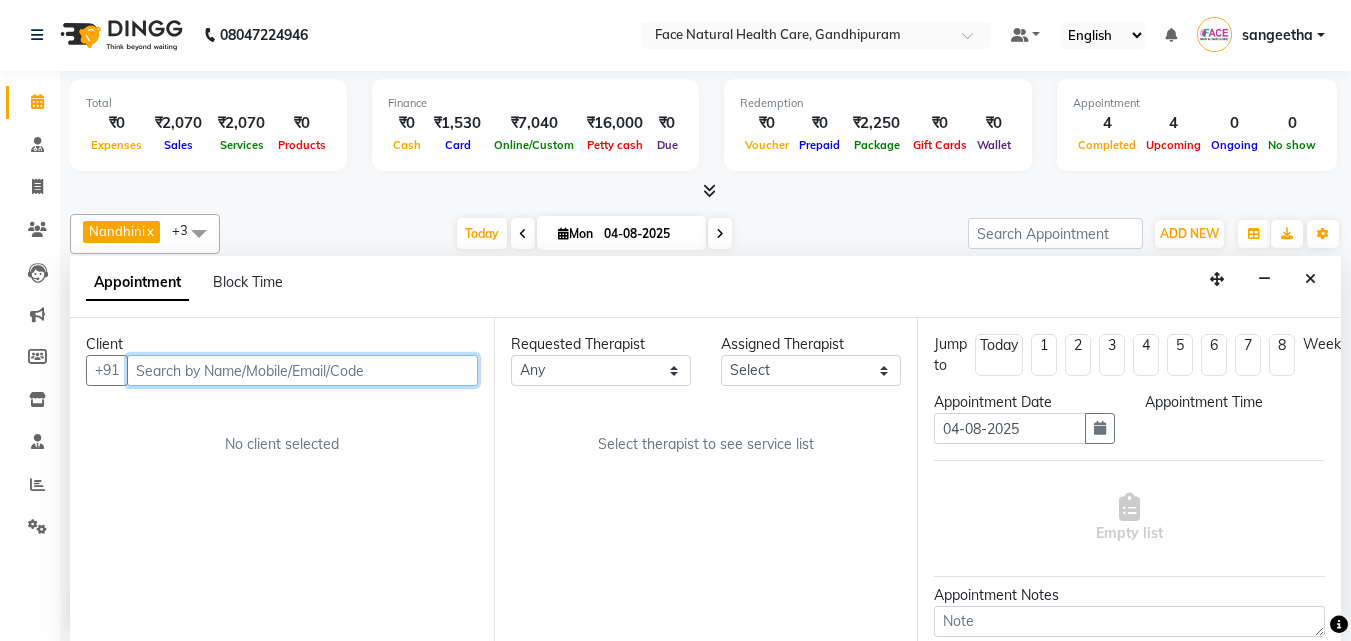 select on "960" 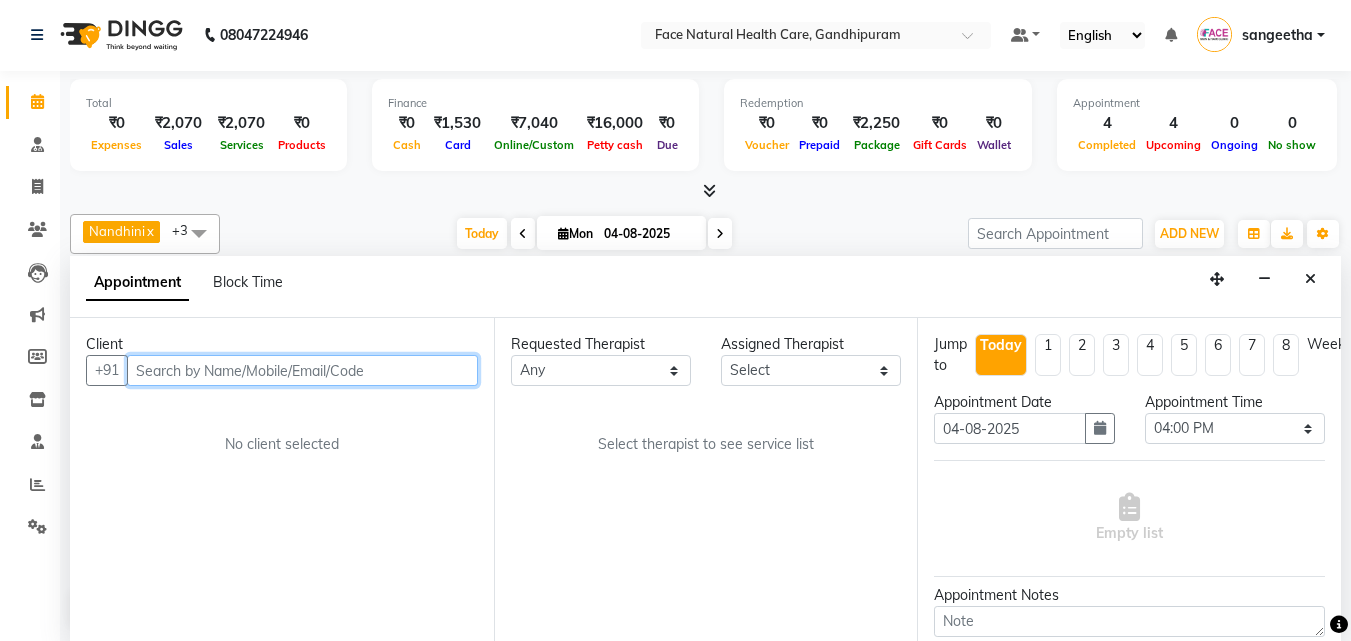 select on "65164" 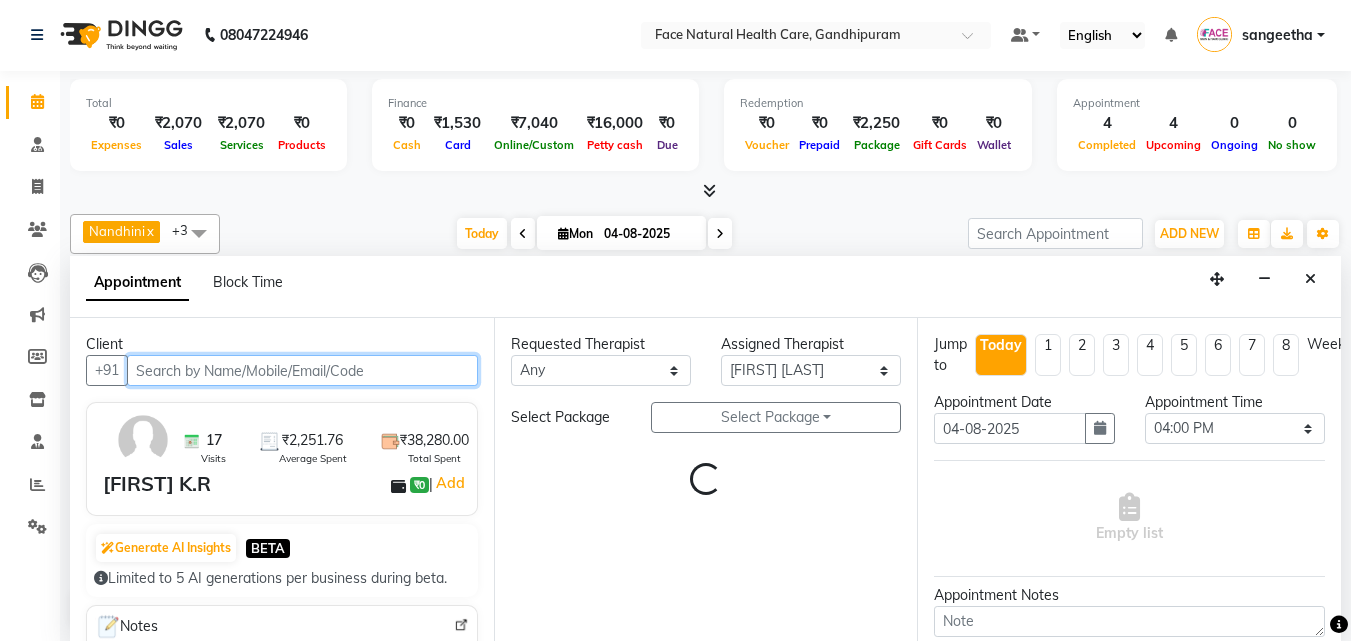 scroll, scrollTop: 793, scrollLeft: 0, axis: vertical 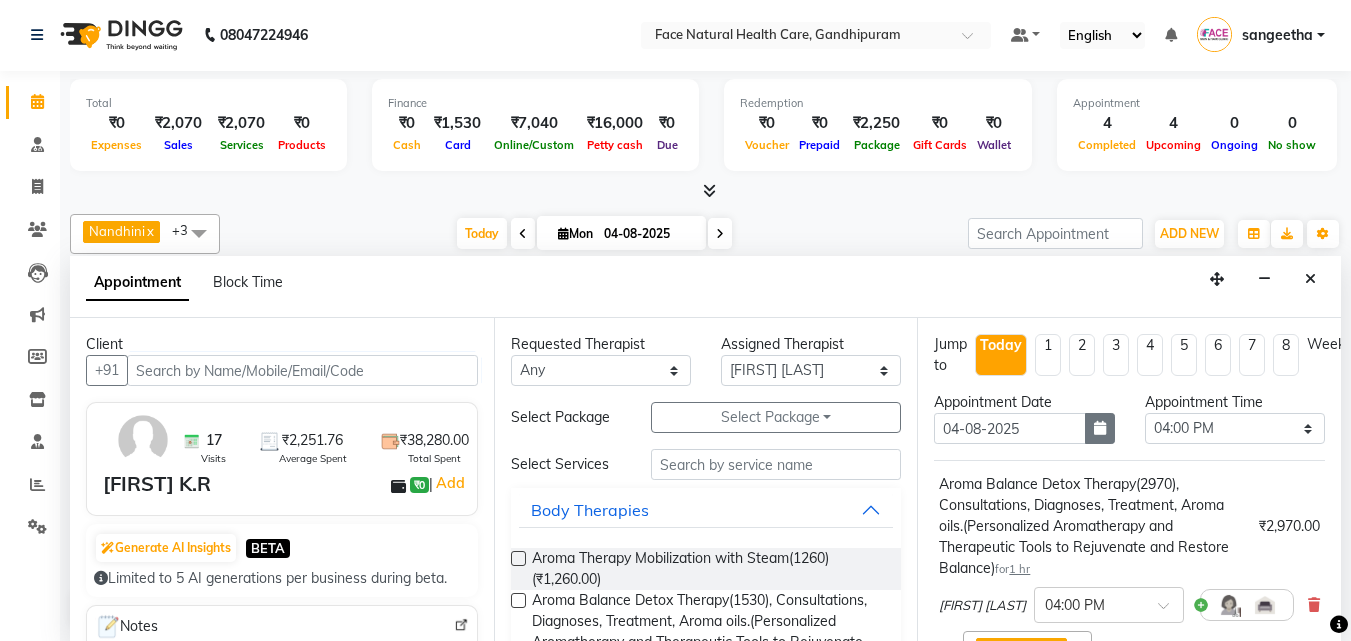 click at bounding box center [1100, 428] 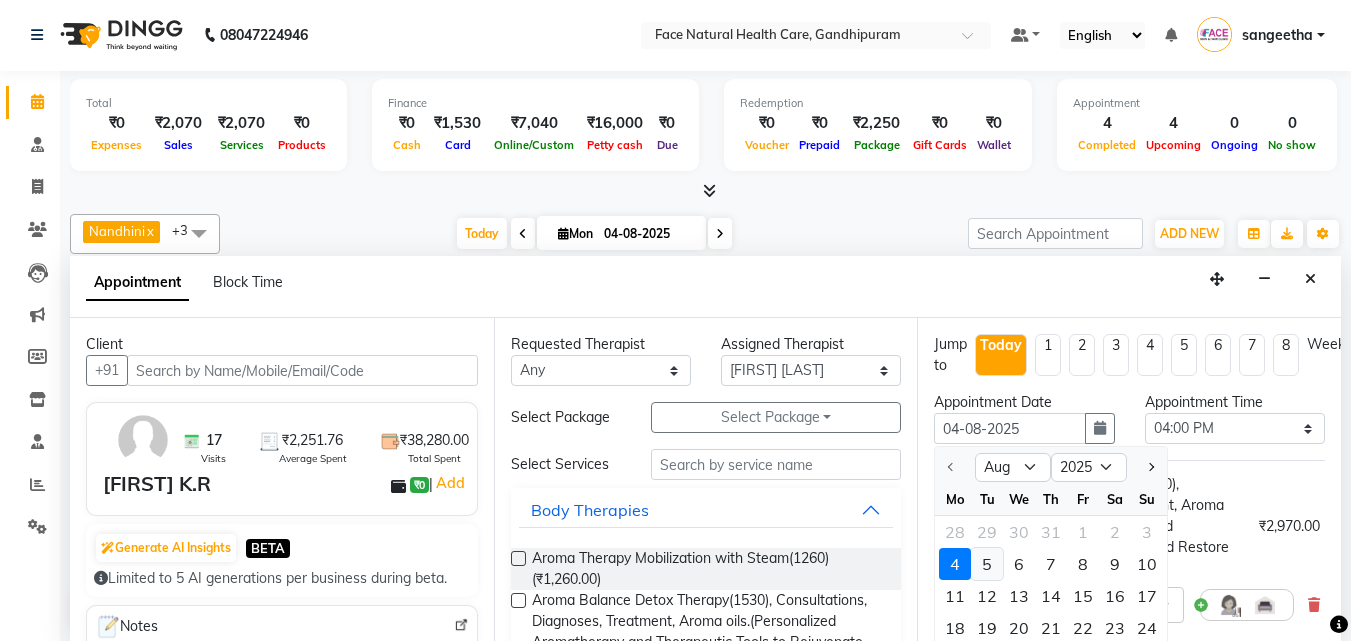 click on "5" at bounding box center [987, 564] 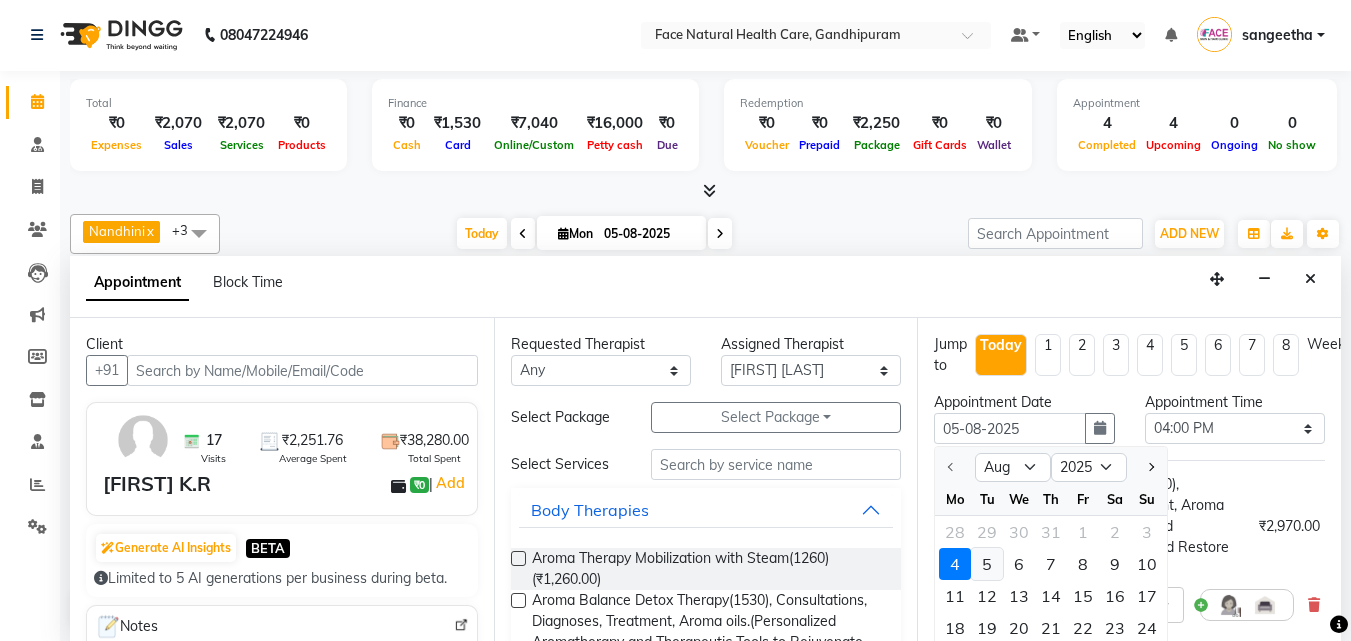 select on "960" 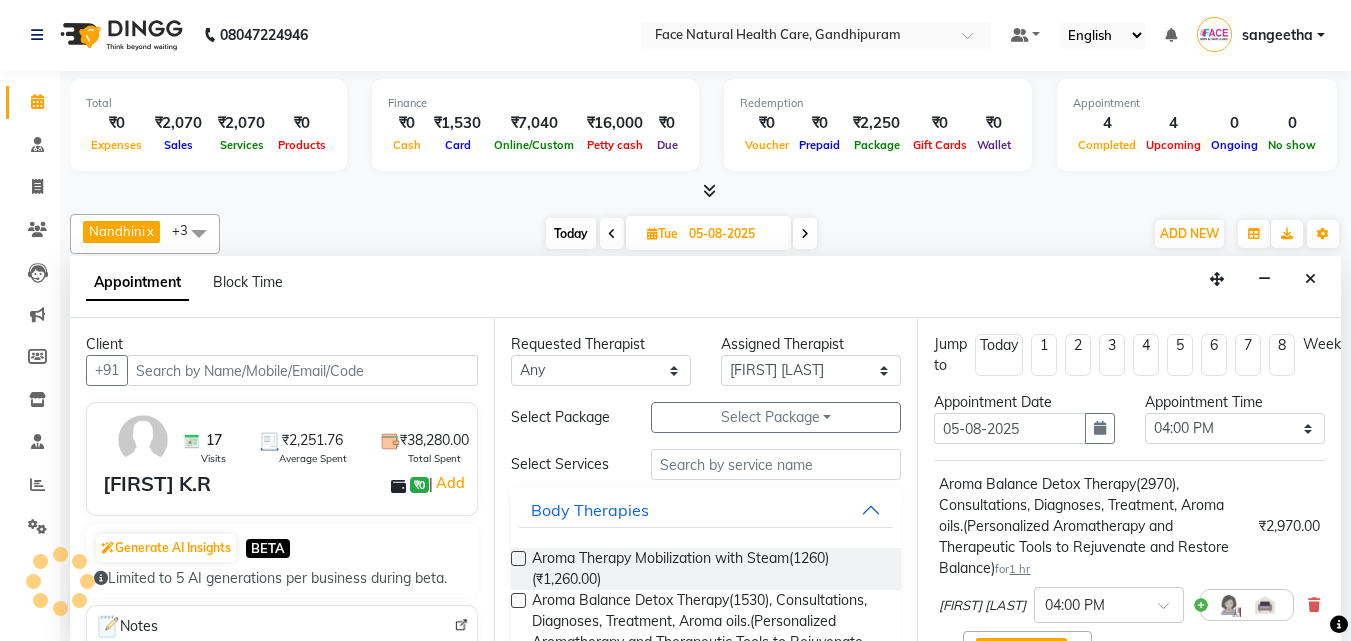scroll, scrollTop: 793, scrollLeft: 0, axis: vertical 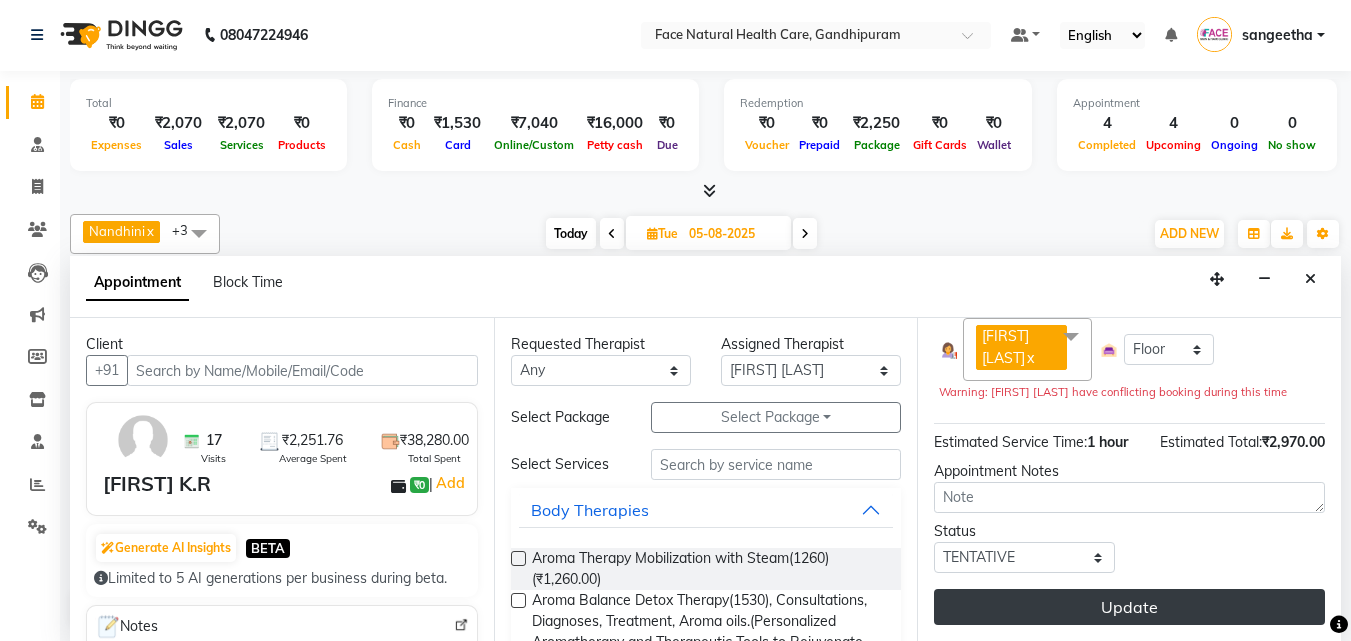 click on "Update" at bounding box center [1129, 607] 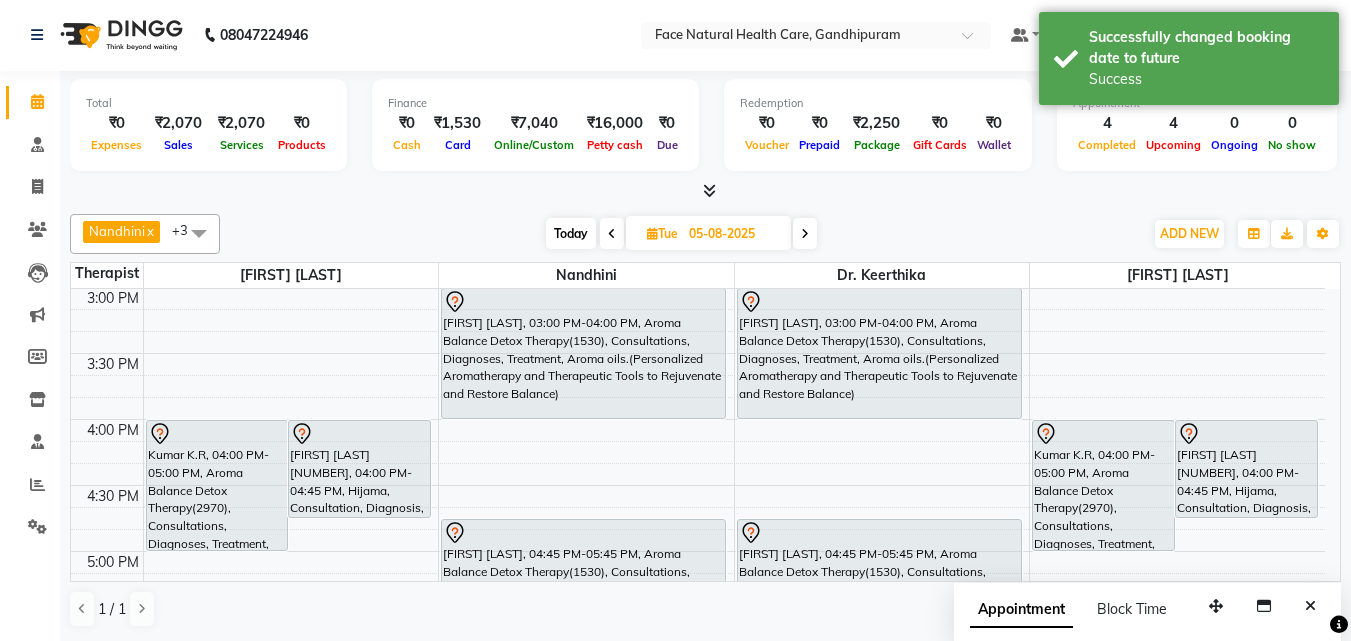 scroll, scrollTop: 0, scrollLeft: 0, axis: both 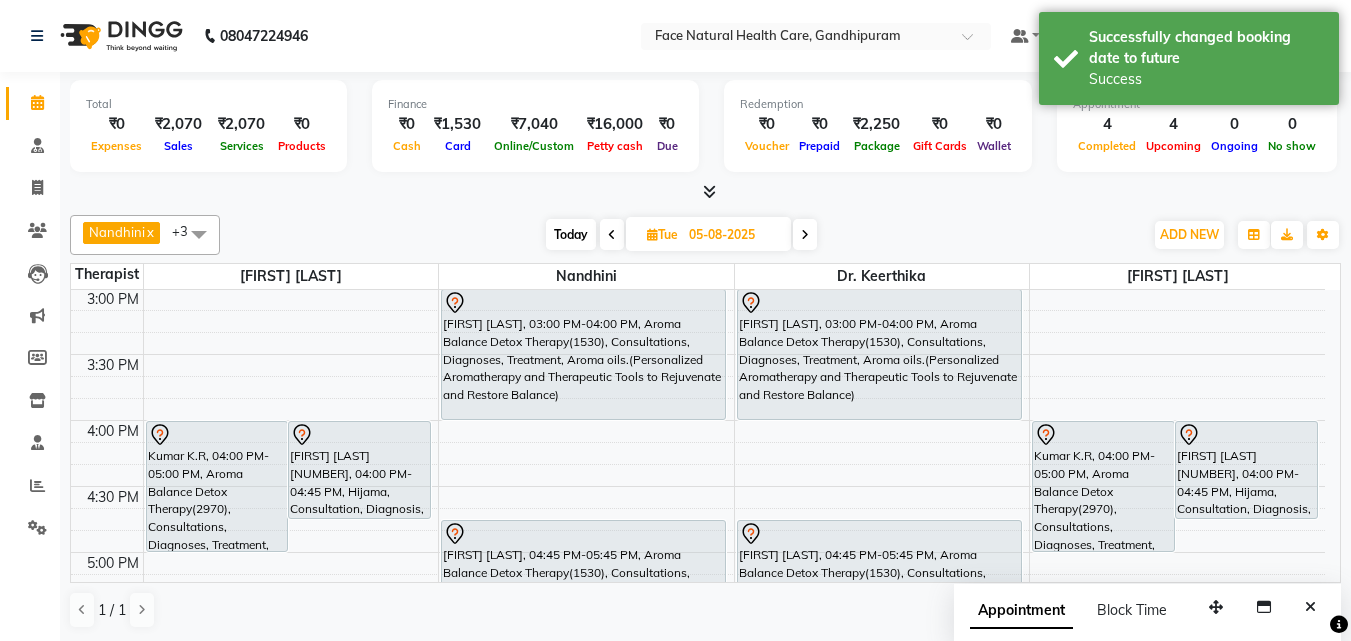 click on "Kumar K.R, 04:00 PM-05:00 PM, Aroma Balance Detox Therapy(2970), Consultations, Diagnoses, Treatment, Aroma oils.(Personalized Aromatherapy and Therapeutic Tools to Rejuvenate and Restore Balance)" at bounding box center [1103, 486] 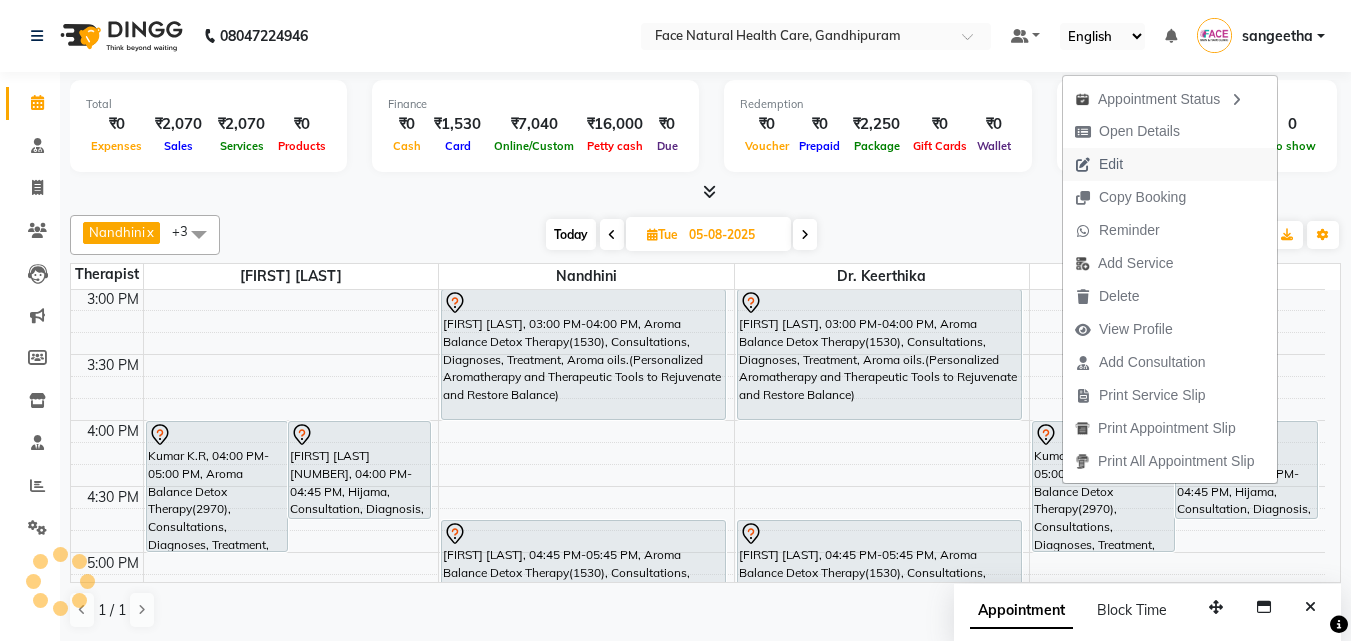 click on "Edit" at bounding box center (1170, 164) 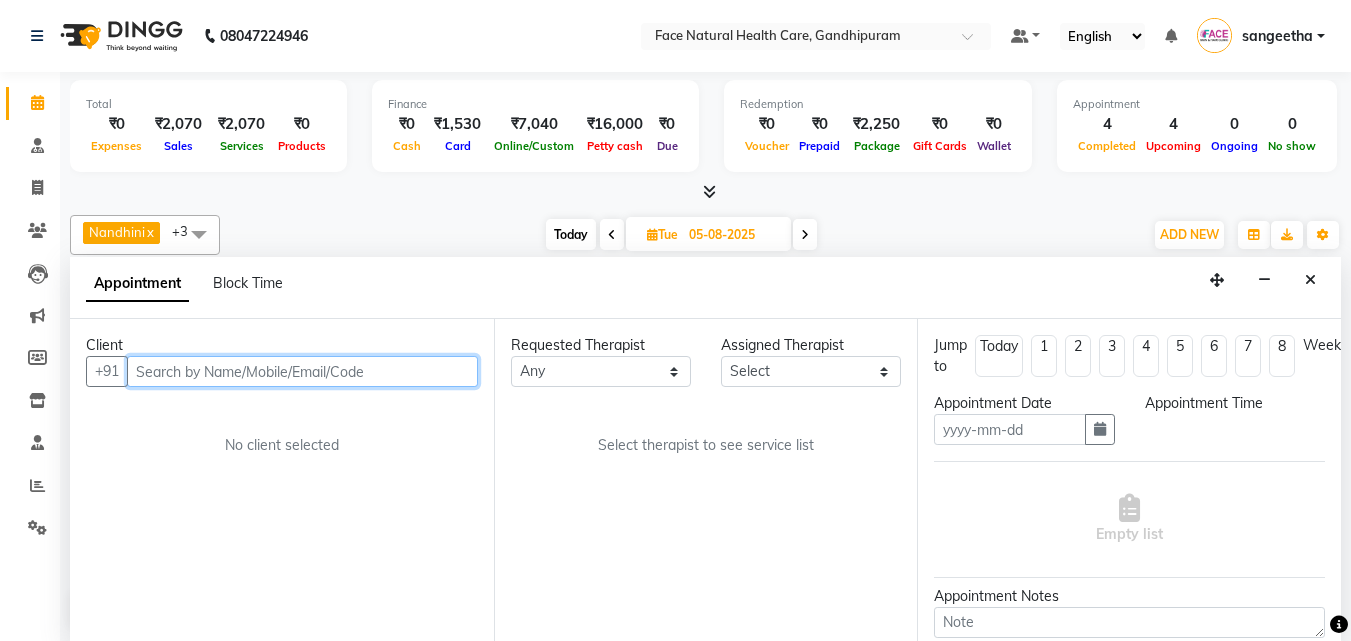 type on "05-08-2025" 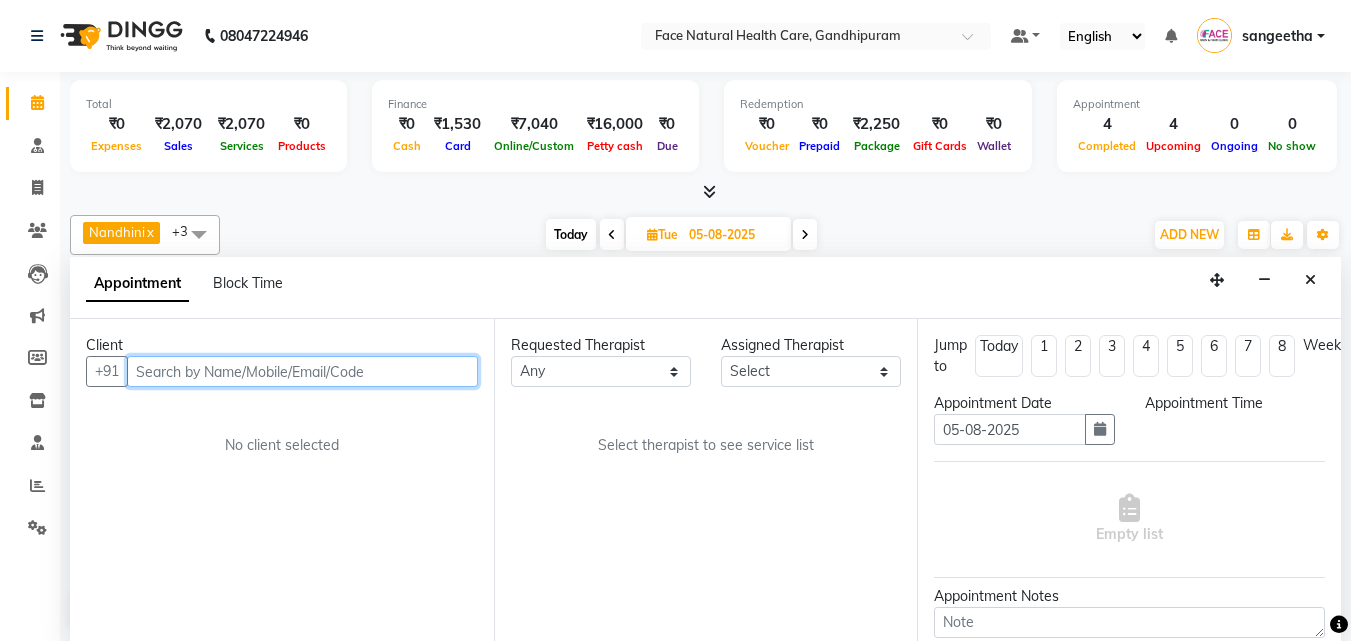 select on "960" 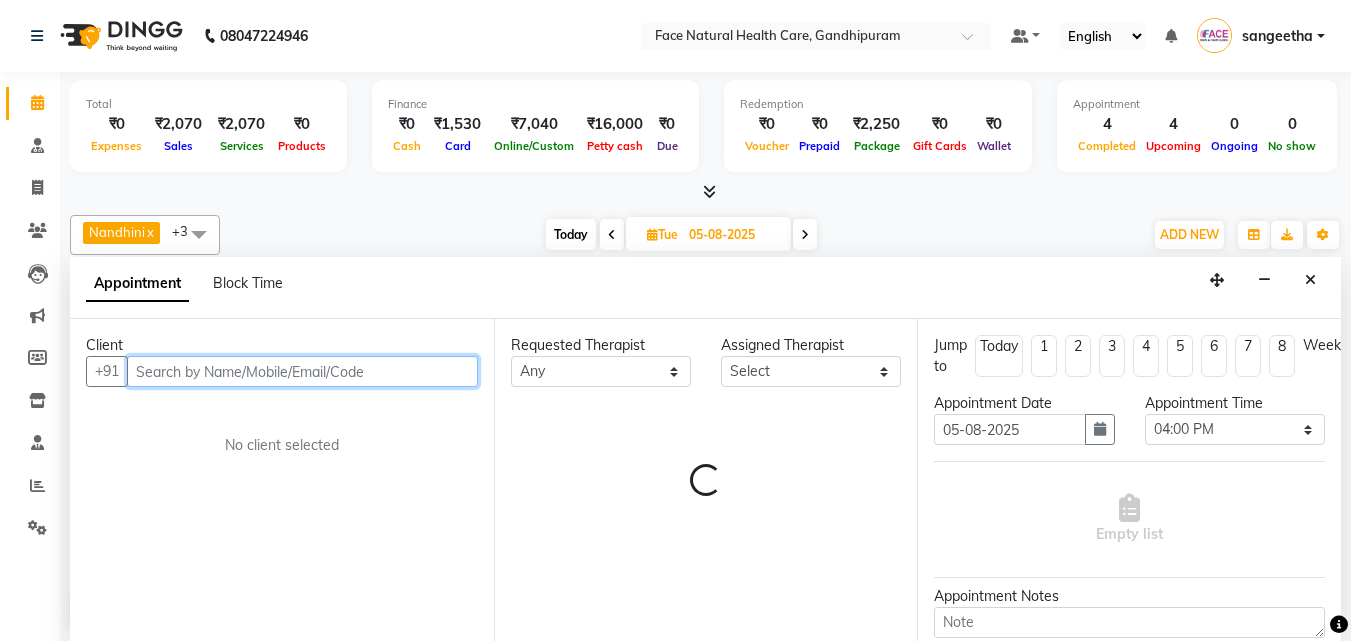 scroll, scrollTop: 793, scrollLeft: 0, axis: vertical 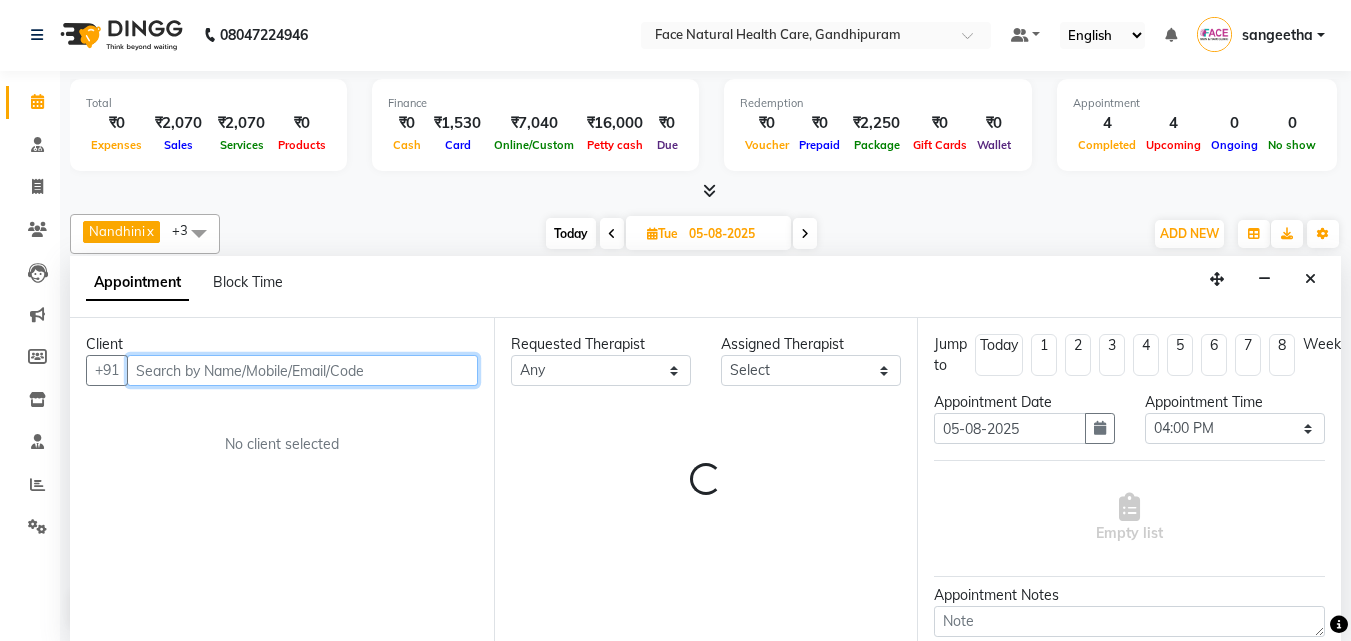 select on "65164" 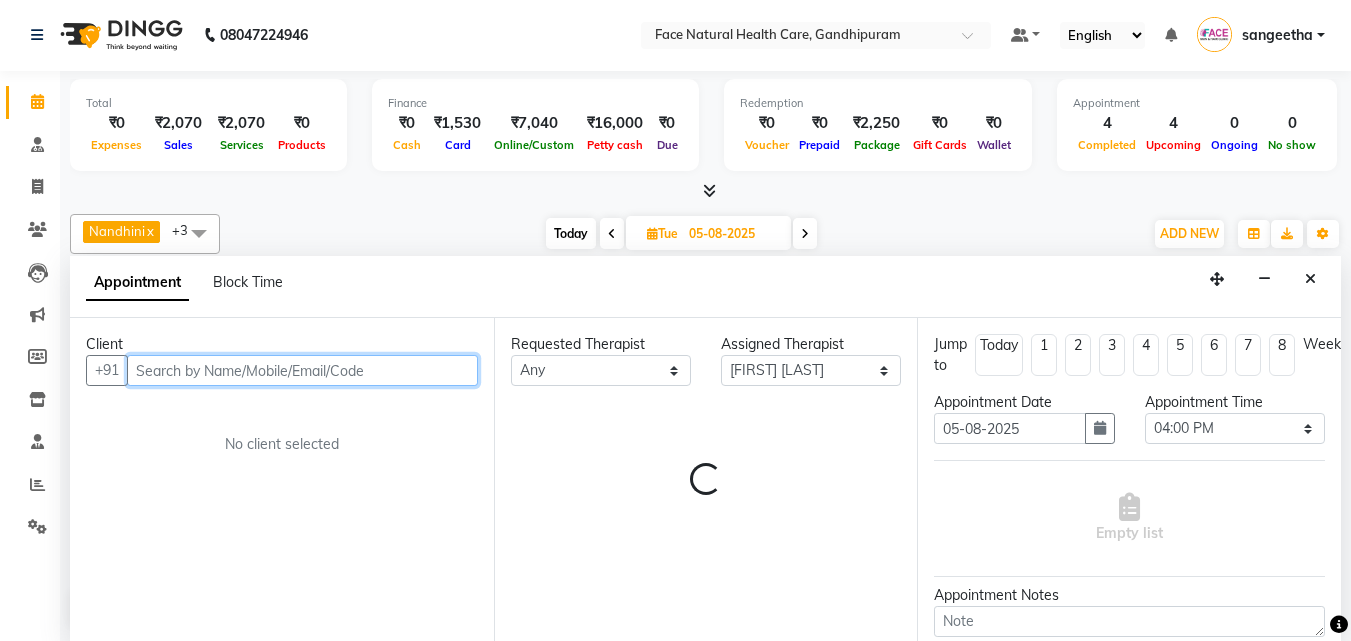 select on "2632" 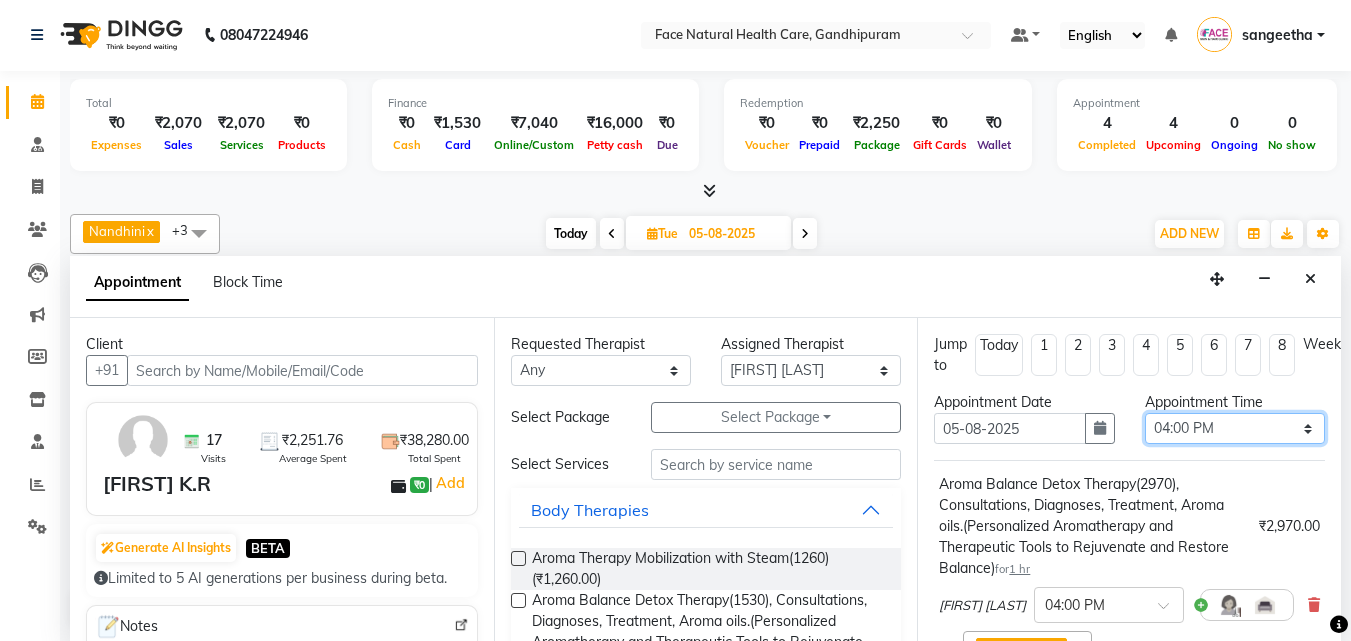 click on "Select 10:00 AM 10:15 AM 10:30 AM 10:45 AM 11:00 AM 11:15 AM 11:30 AM 11:45 AM 12:00 PM 12:15 PM 12:30 PM 12:45 PM 01:00 PM 01:15 PM 01:30 PM 01:45 PM 02:00 PM 02:15 PM 02:30 PM 02:45 PM 03:00 PM 03:15 PM 03:30 PM 03:45 PM 04:00 PM 04:15 PM 04:30 PM 04:45 PM 05:00 PM 05:15 PM 05:30 PM 05:45 PM 06:00 PM" at bounding box center [1235, 428] 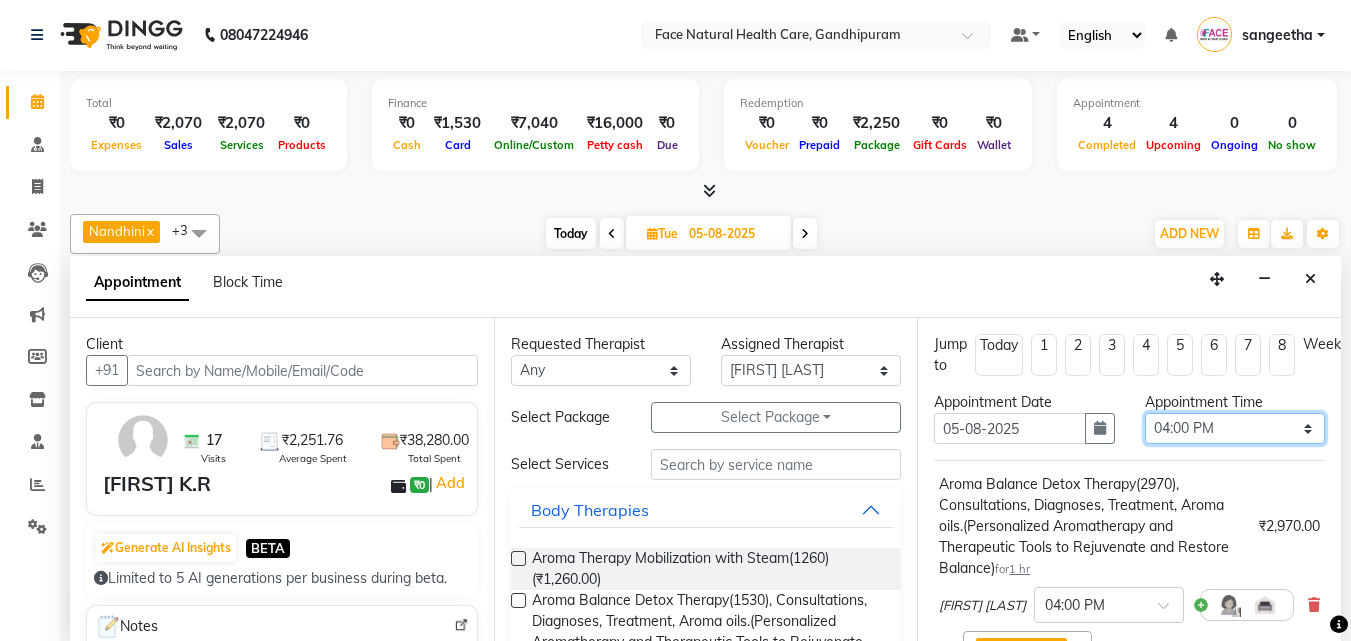 select on "900" 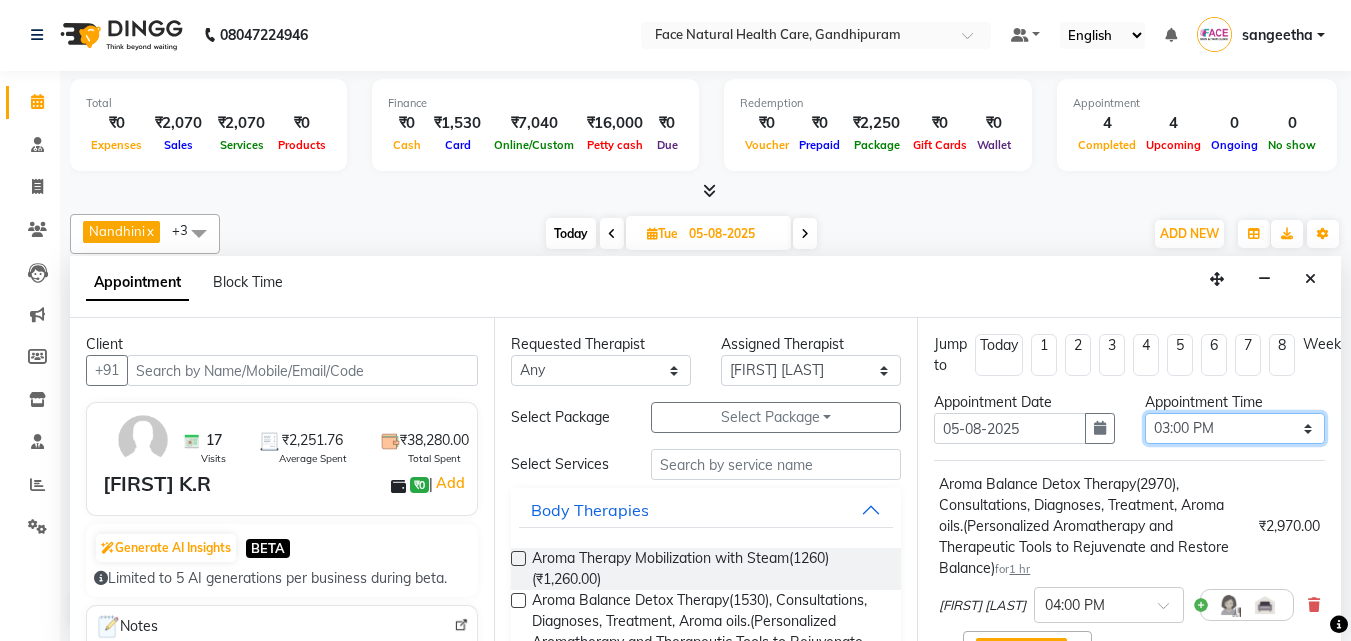 click on "Select 10:00 AM 10:15 AM 10:30 AM 10:45 AM 11:00 AM 11:15 AM 11:30 AM 11:45 AM 12:00 PM 12:15 PM 12:30 PM 12:45 PM 01:00 PM 01:15 PM 01:30 PM 01:45 PM 02:00 PM 02:15 PM 02:30 PM 02:45 PM 03:00 PM 03:15 PM 03:30 PM 03:45 PM 04:00 PM 04:15 PM 04:30 PM 04:45 PM 05:00 PM 05:15 PM 05:30 PM 05:45 PM 06:00 PM" at bounding box center (1235, 428) 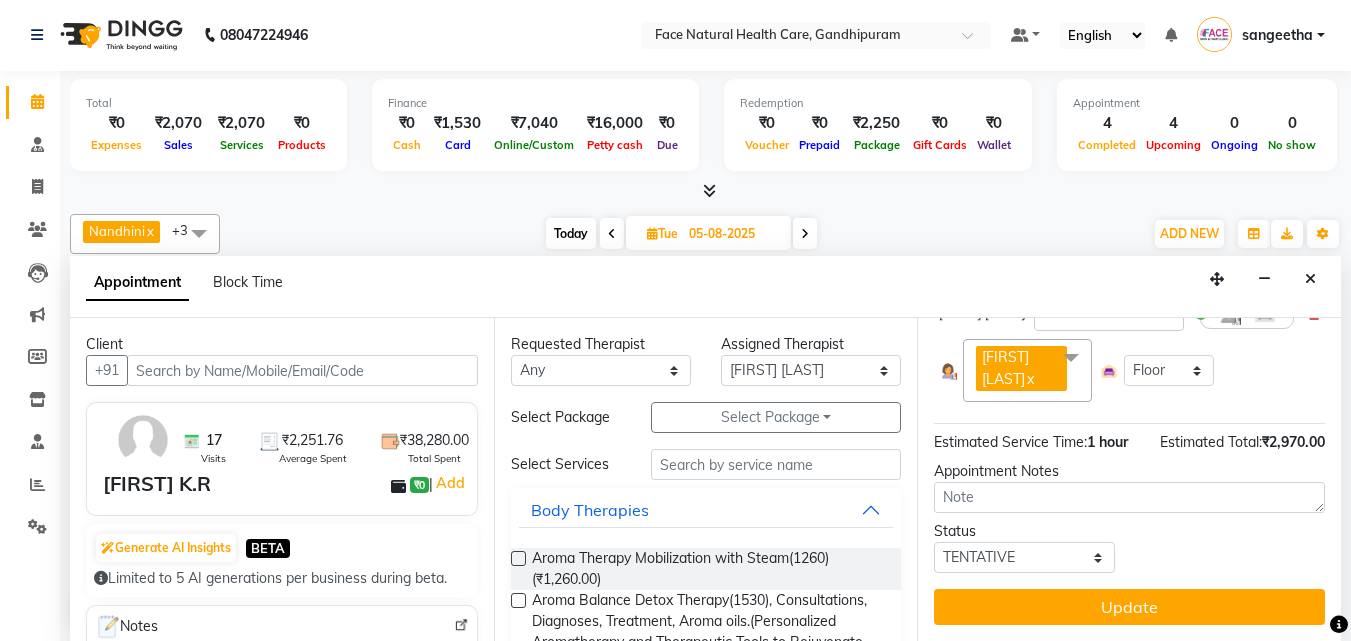 scroll, scrollTop: 310, scrollLeft: 0, axis: vertical 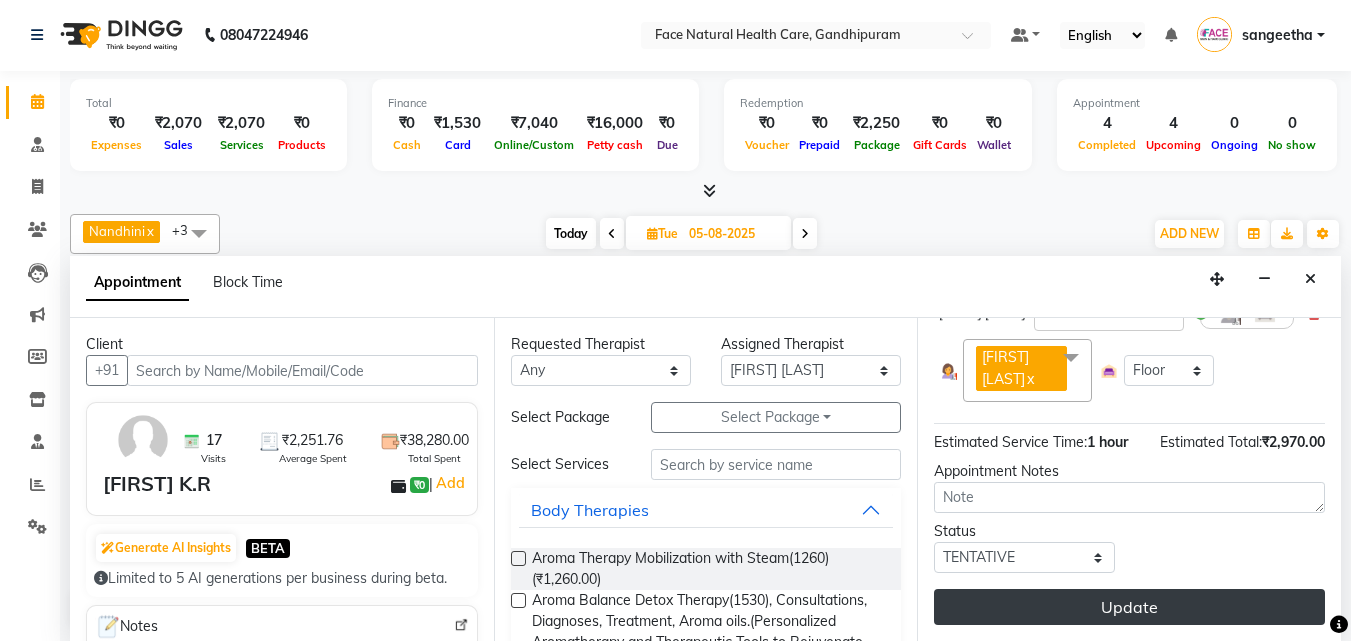 click on "Update" at bounding box center (1129, 607) 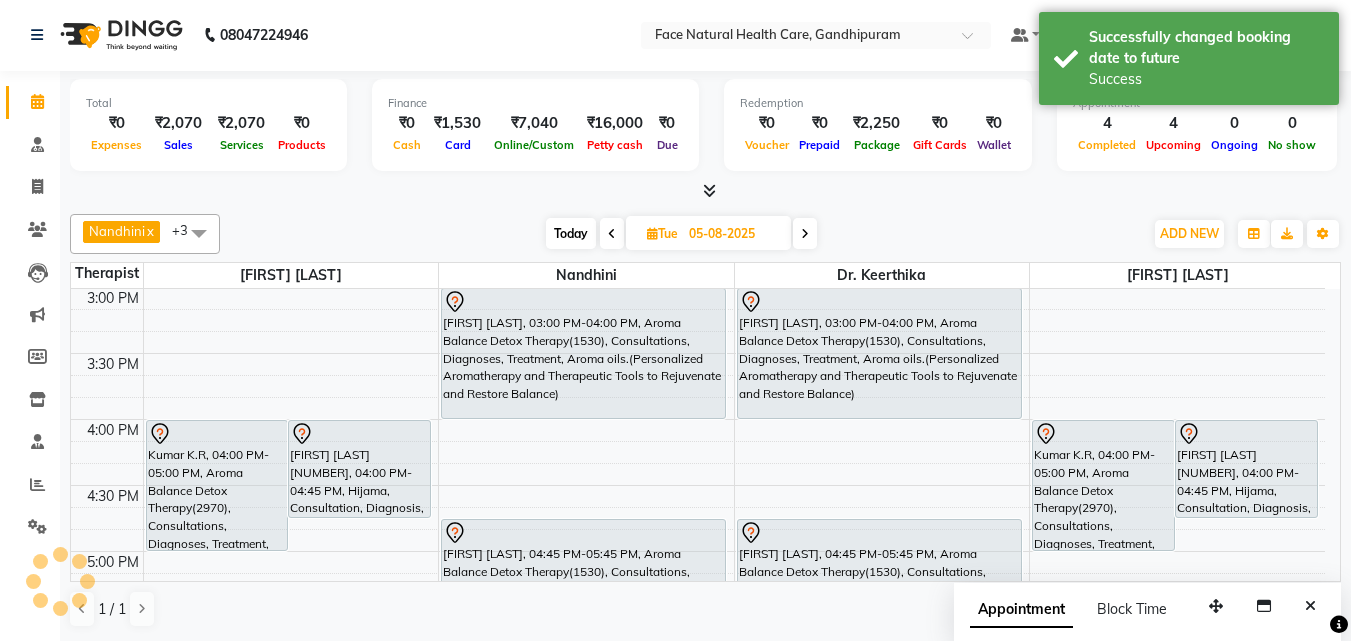 scroll, scrollTop: 0, scrollLeft: 0, axis: both 